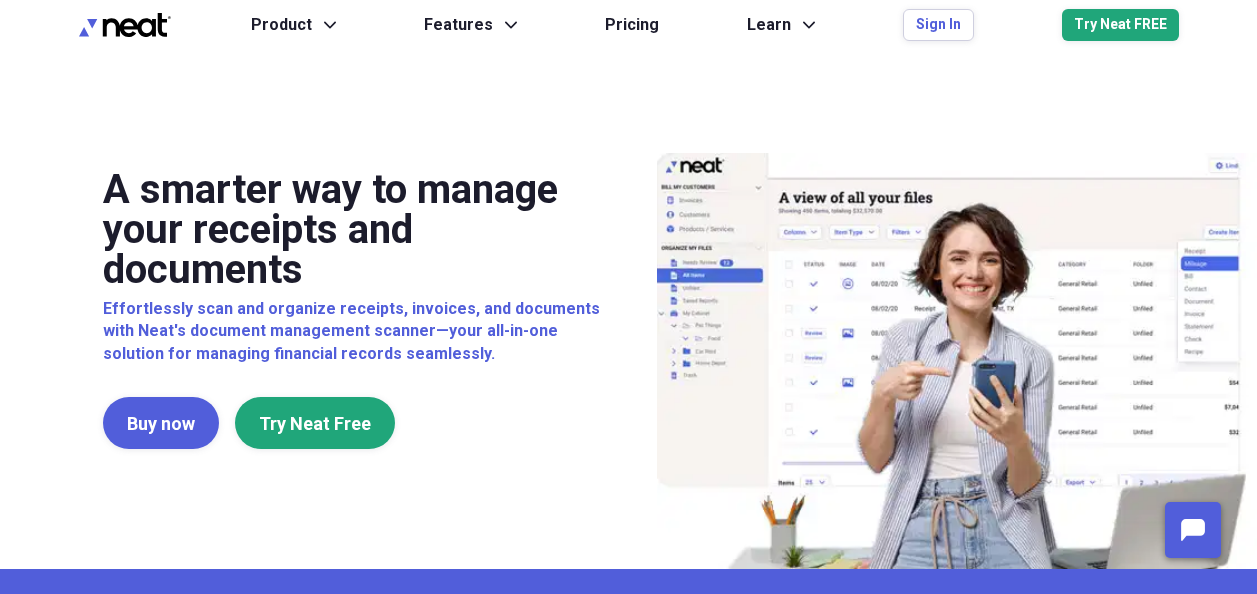 scroll, scrollTop: 0, scrollLeft: 0, axis: both 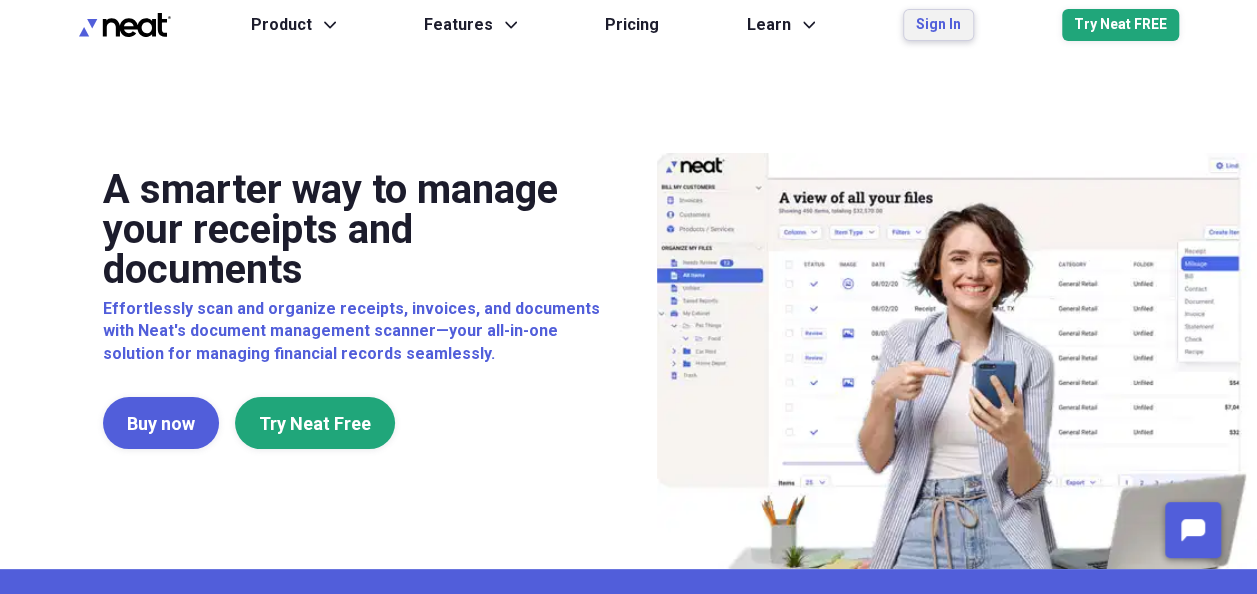 drag, startPoint x: 934, startPoint y: 34, endPoint x: 944, endPoint y: 40, distance: 11.661903 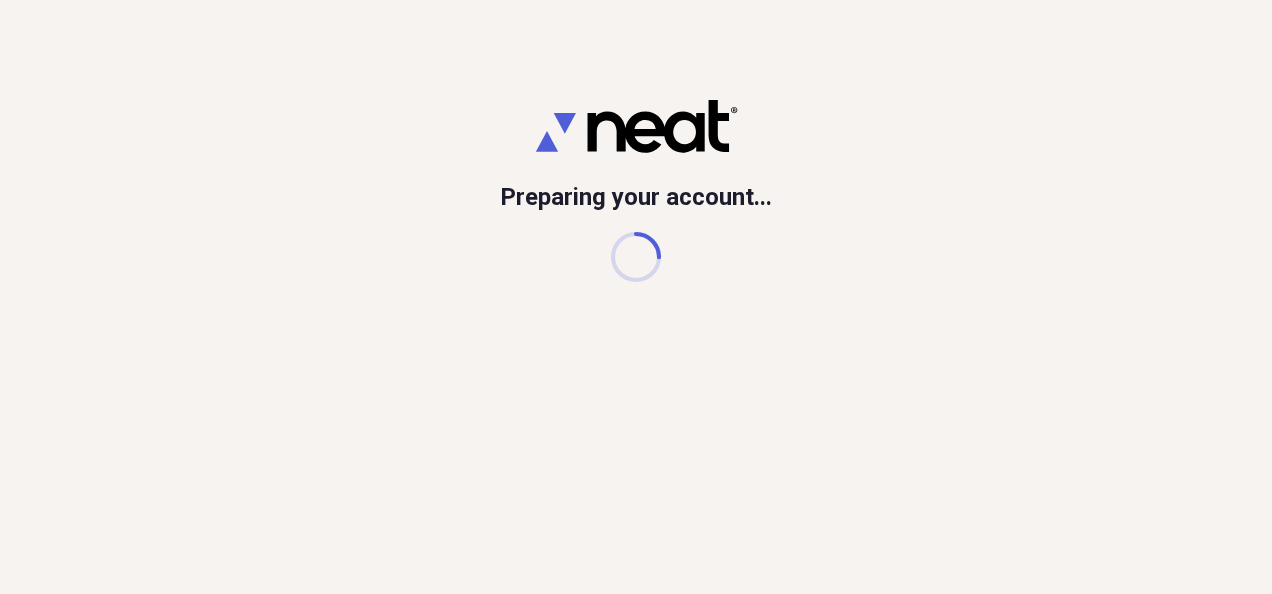 scroll, scrollTop: 0, scrollLeft: 0, axis: both 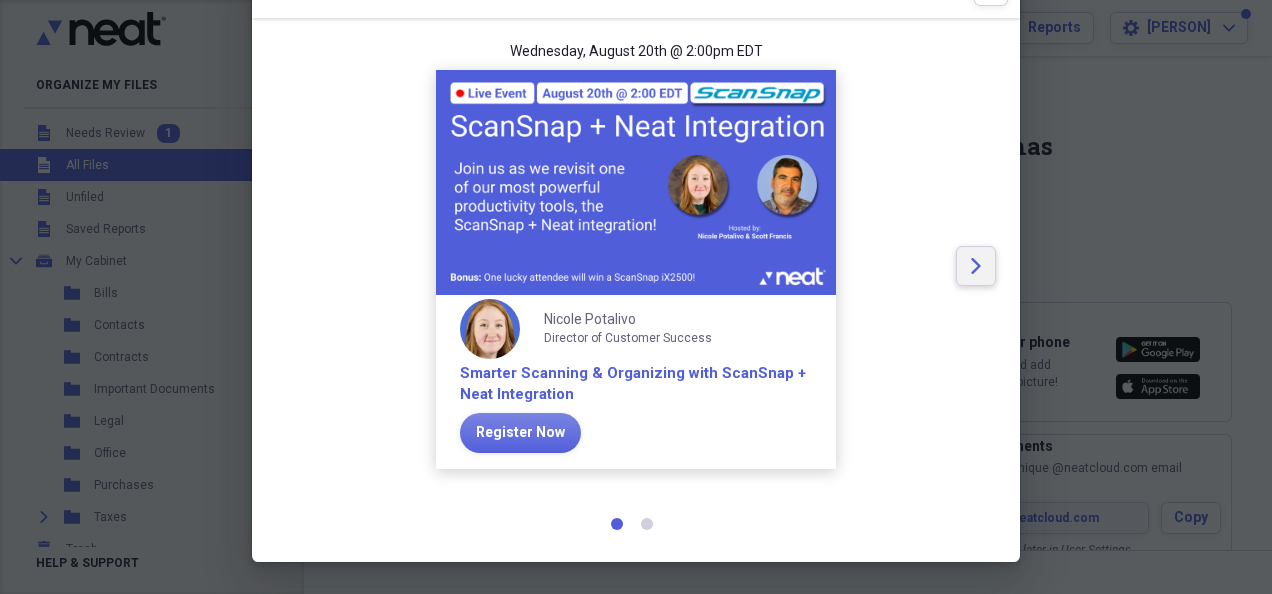 click on "Arrow" at bounding box center (976, 266) 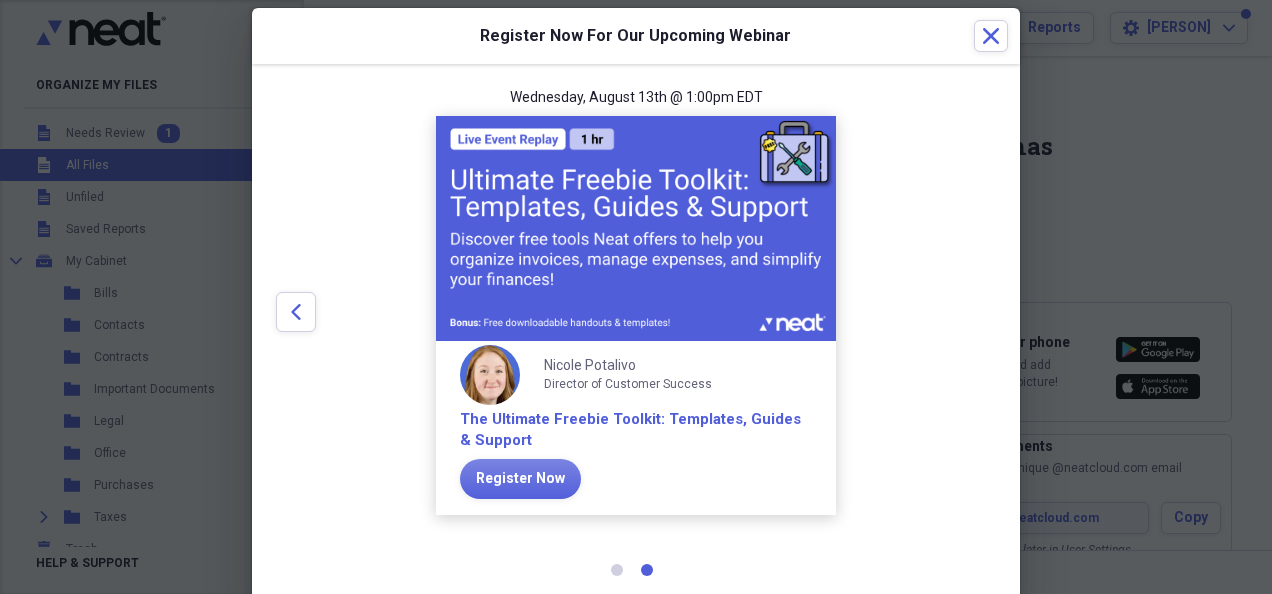 scroll, scrollTop: 0, scrollLeft: 0, axis: both 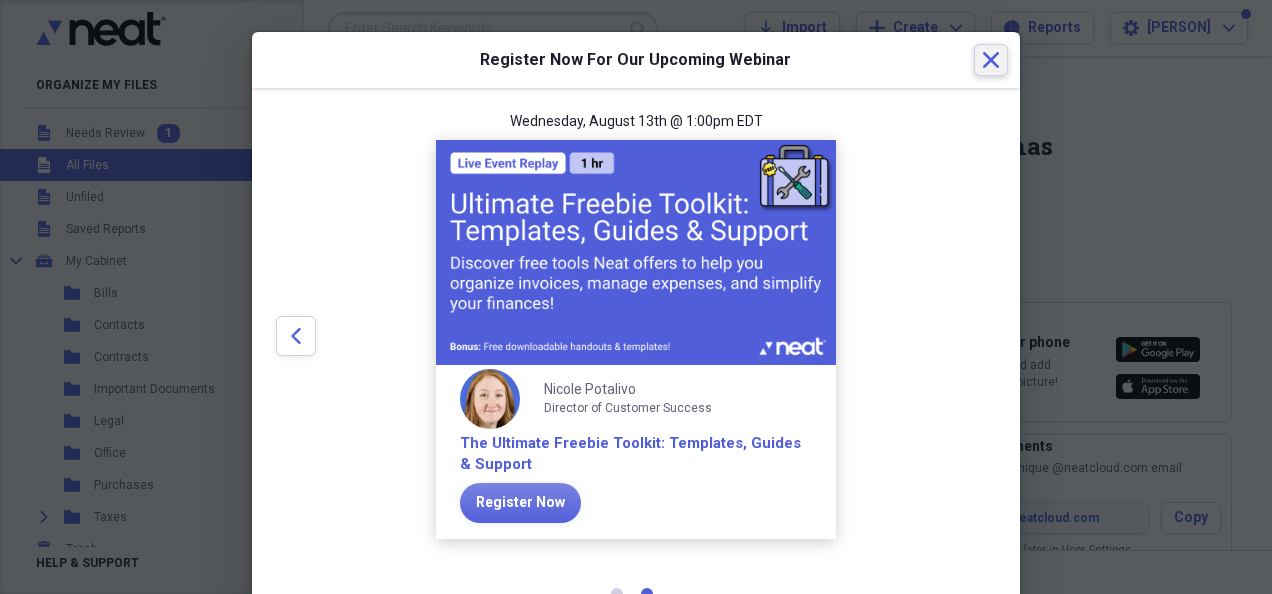 click 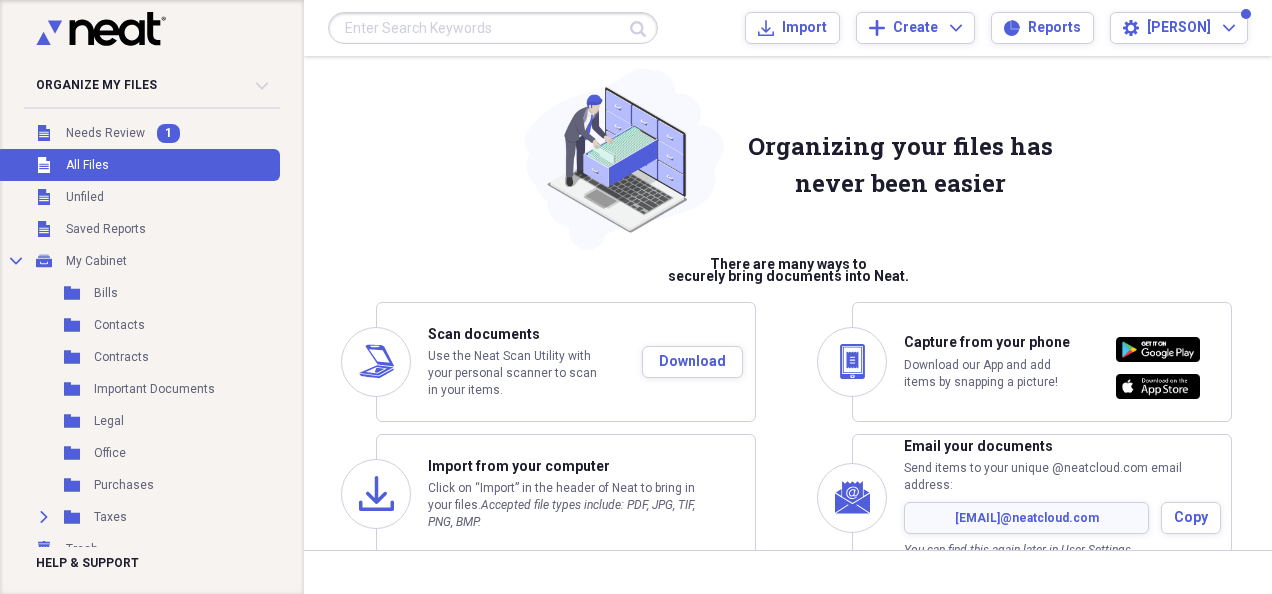 scroll, scrollTop: 100, scrollLeft: 0, axis: vertical 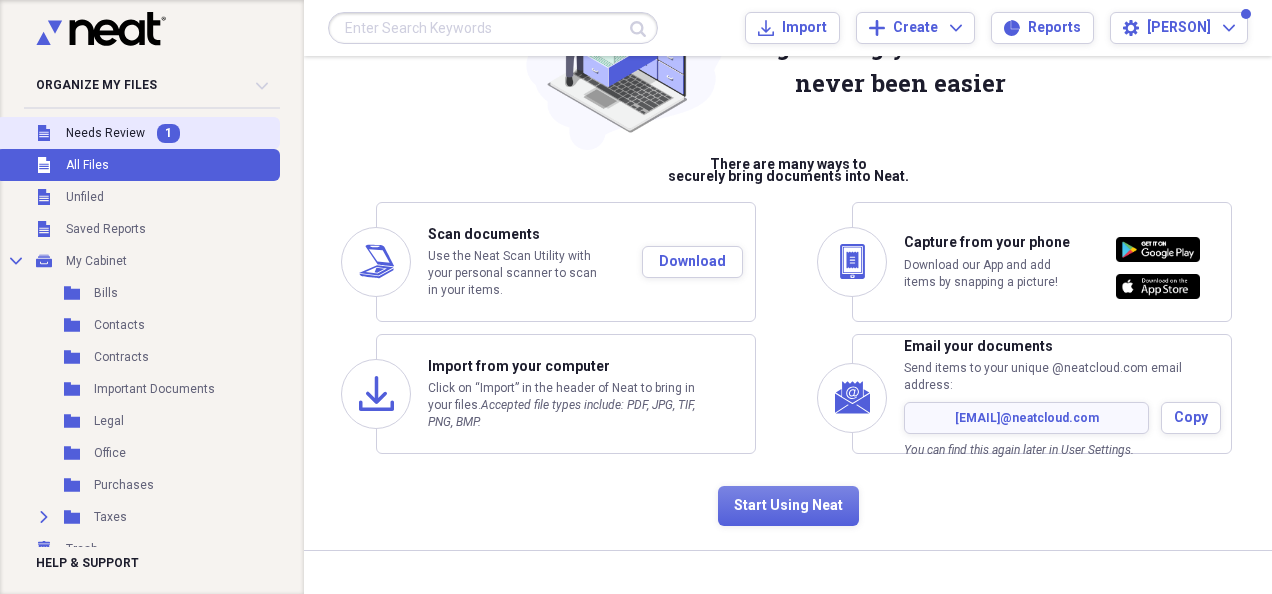 click on "Needs Review" at bounding box center (105, 133) 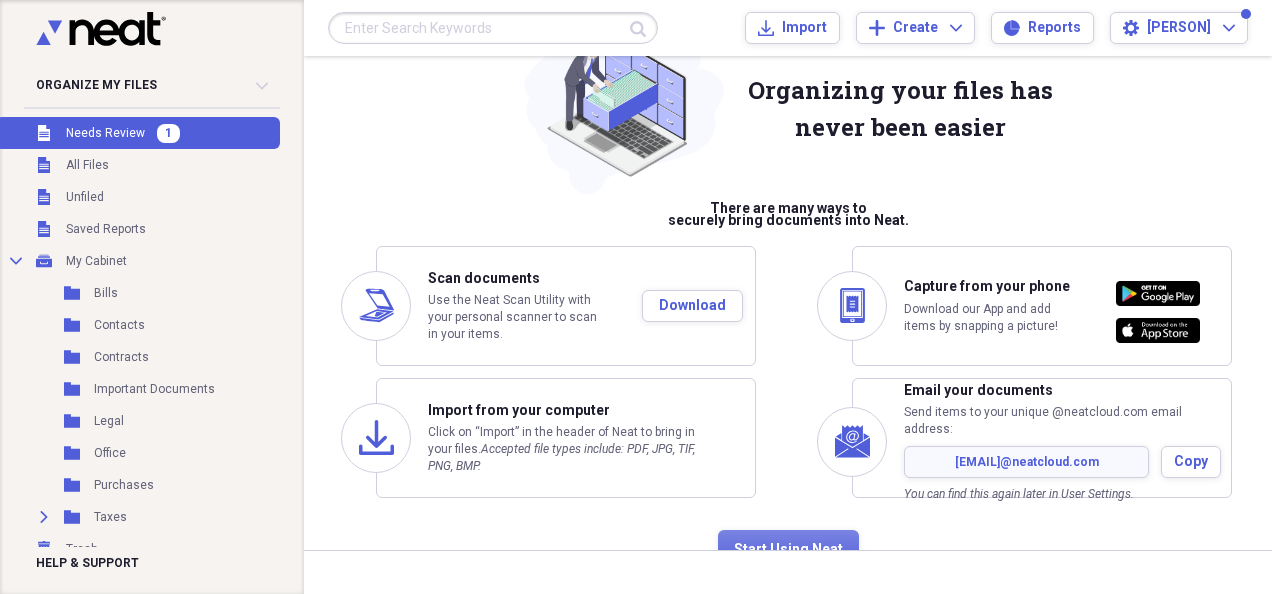 scroll, scrollTop: 0, scrollLeft: 0, axis: both 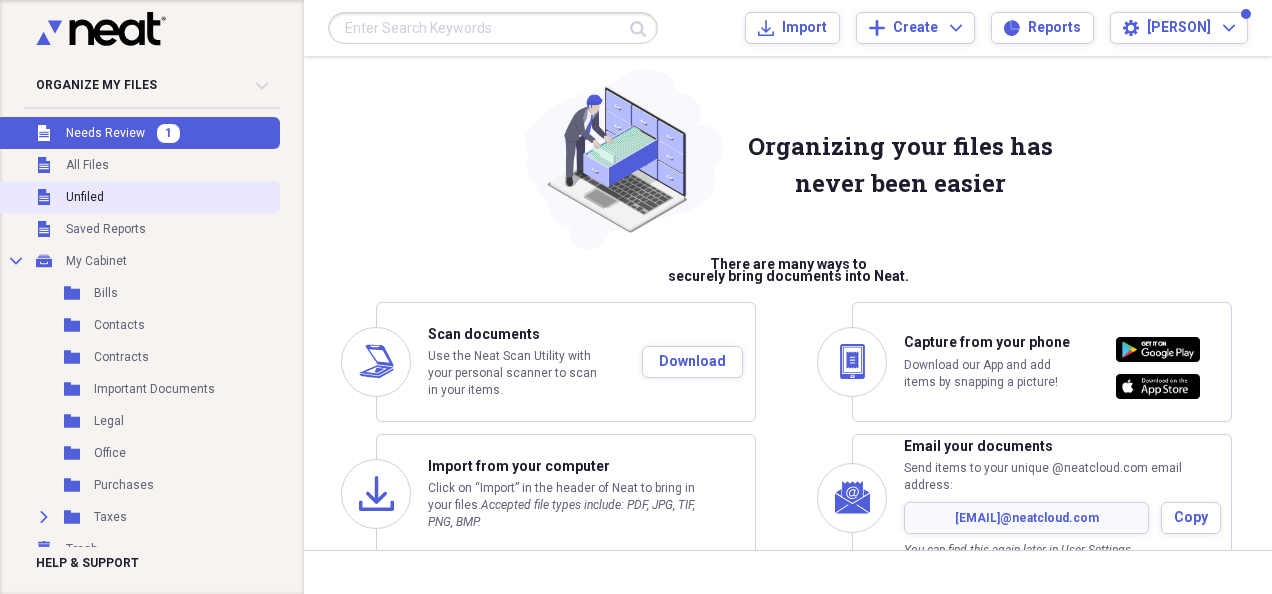 click on "Unfiled Unfiled" at bounding box center (138, 197) 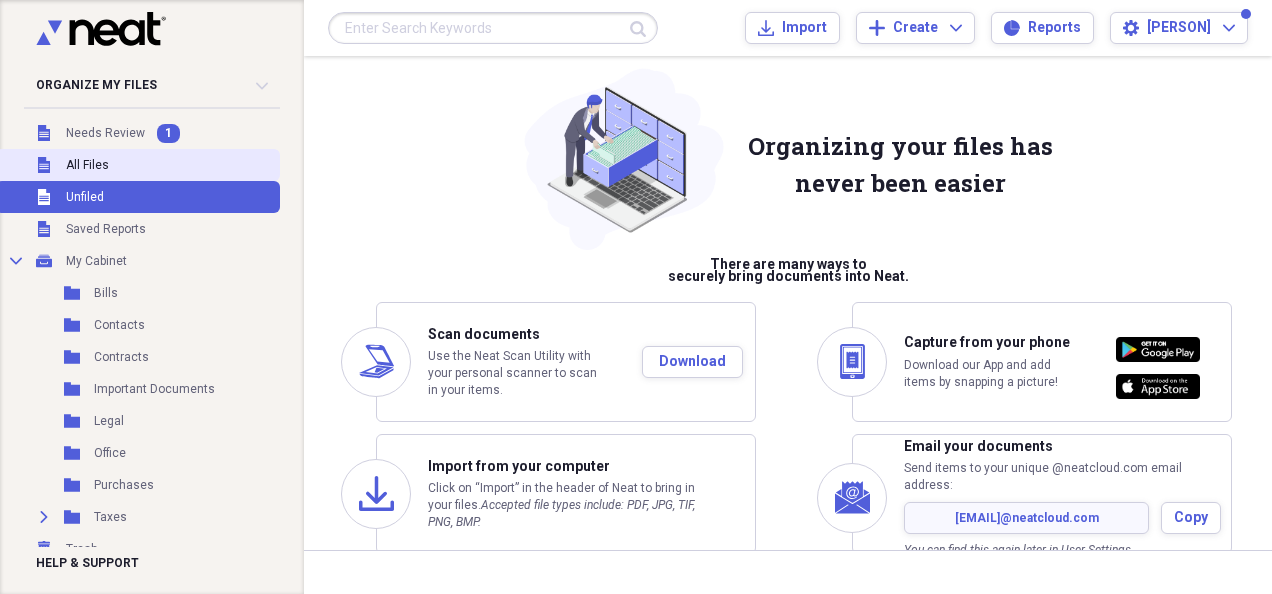 click on "Unfiled All Files" at bounding box center (138, 165) 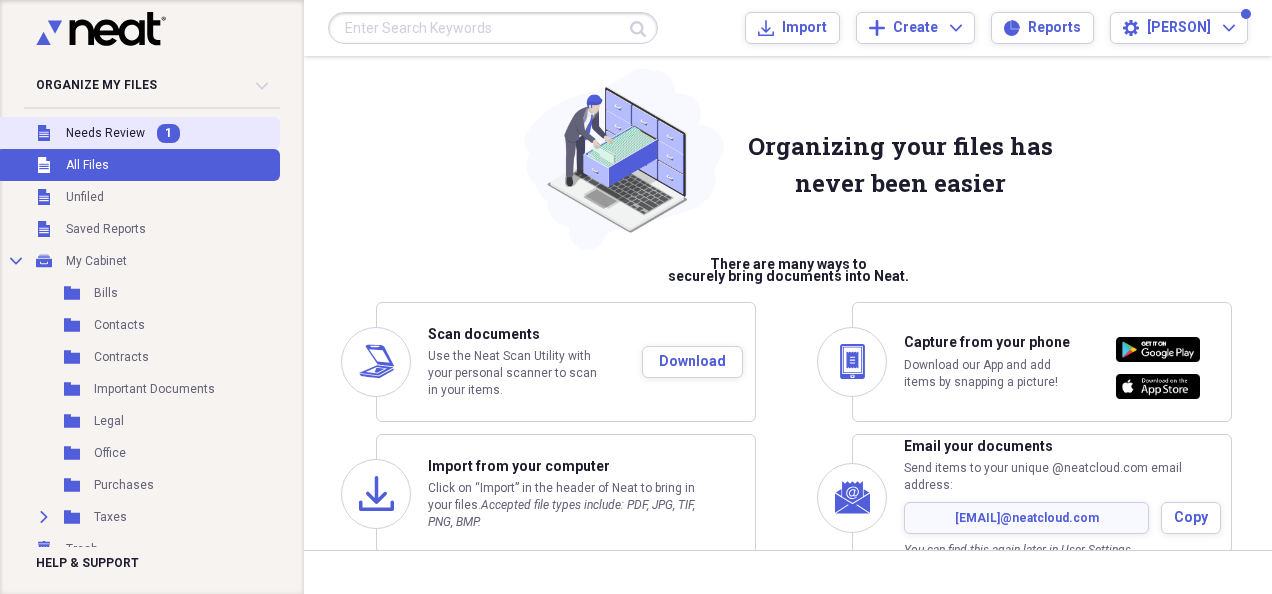 click on "Needs Review" at bounding box center [105, 133] 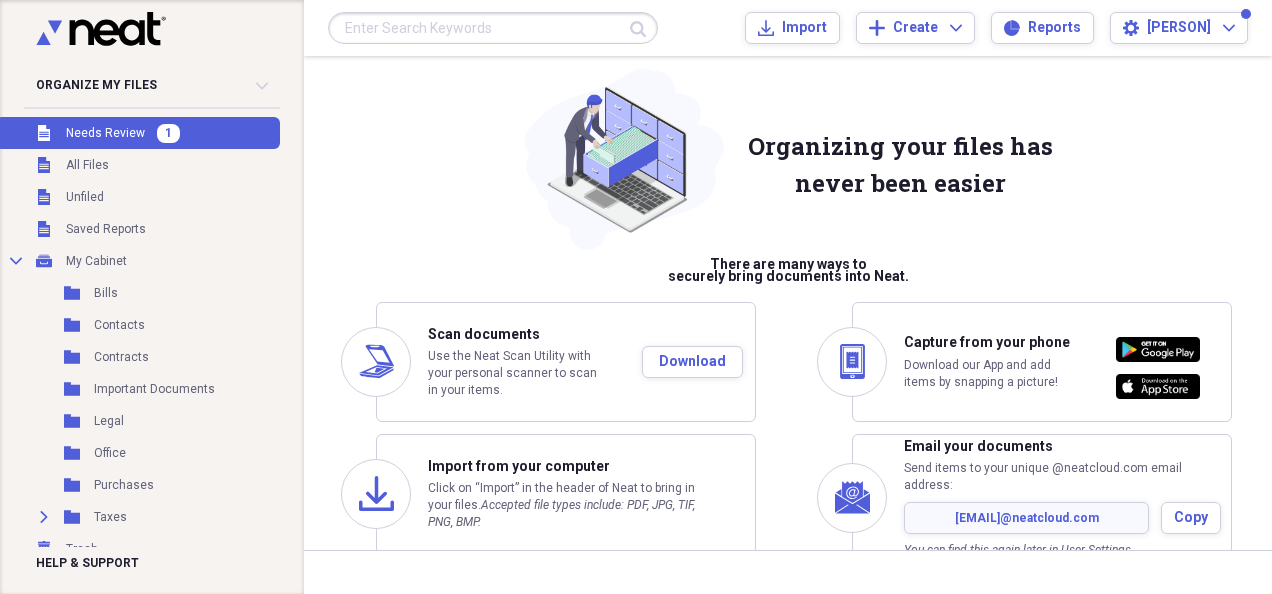 click on "1" at bounding box center [168, 133] 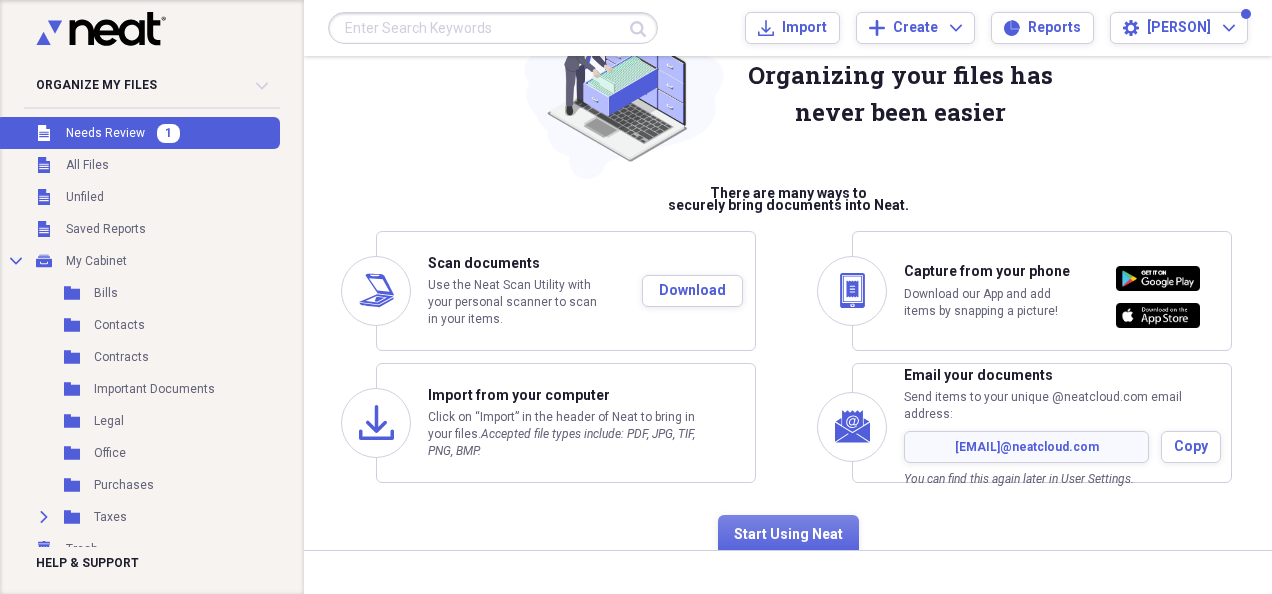 scroll, scrollTop: 121, scrollLeft: 0, axis: vertical 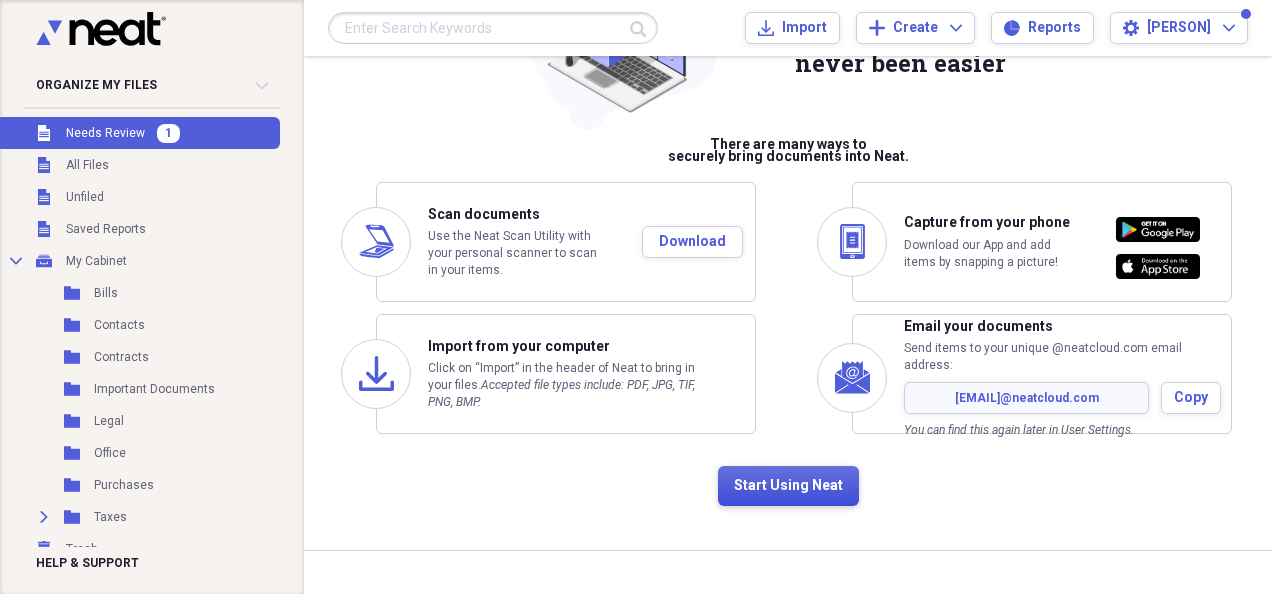 click on "Start Using Neat" at bounding box center (788, 486) 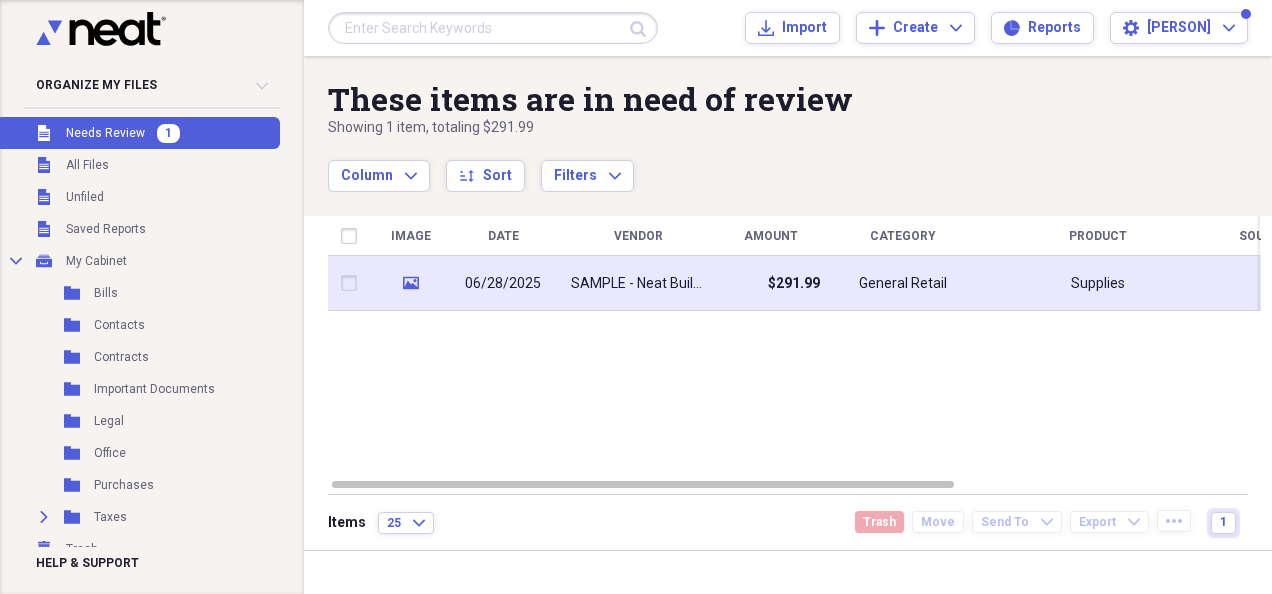 click on "06/28/2025" at bounding box center [503, 284] 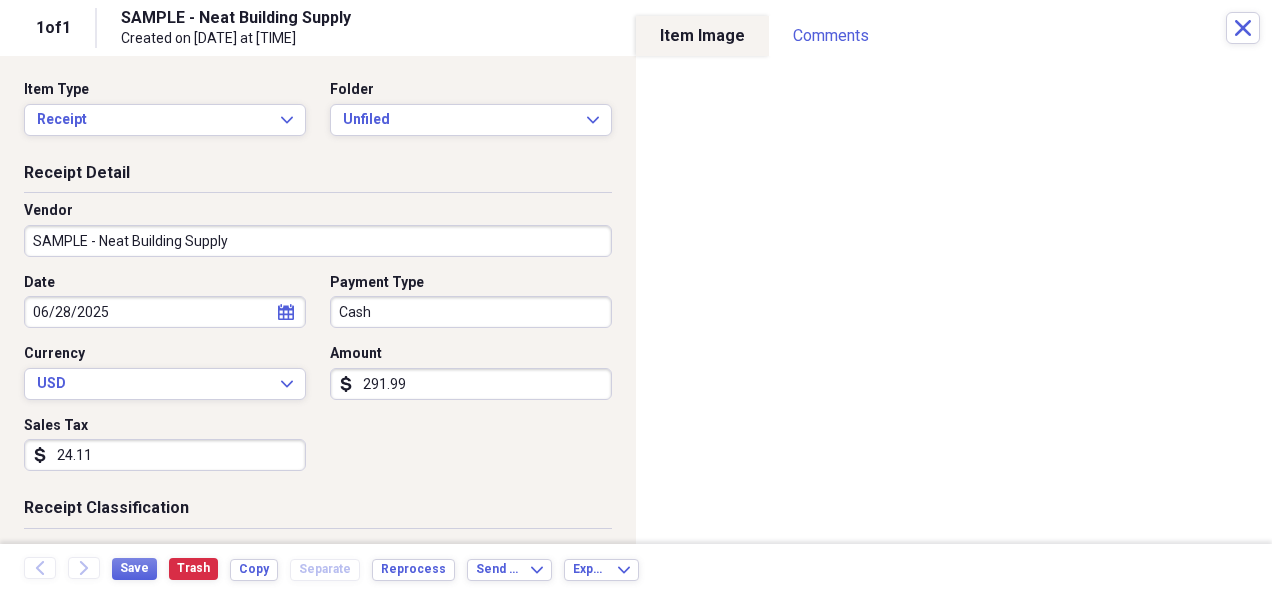 scroll, scrollTop: 0, scrollLeft: 0, axis: both 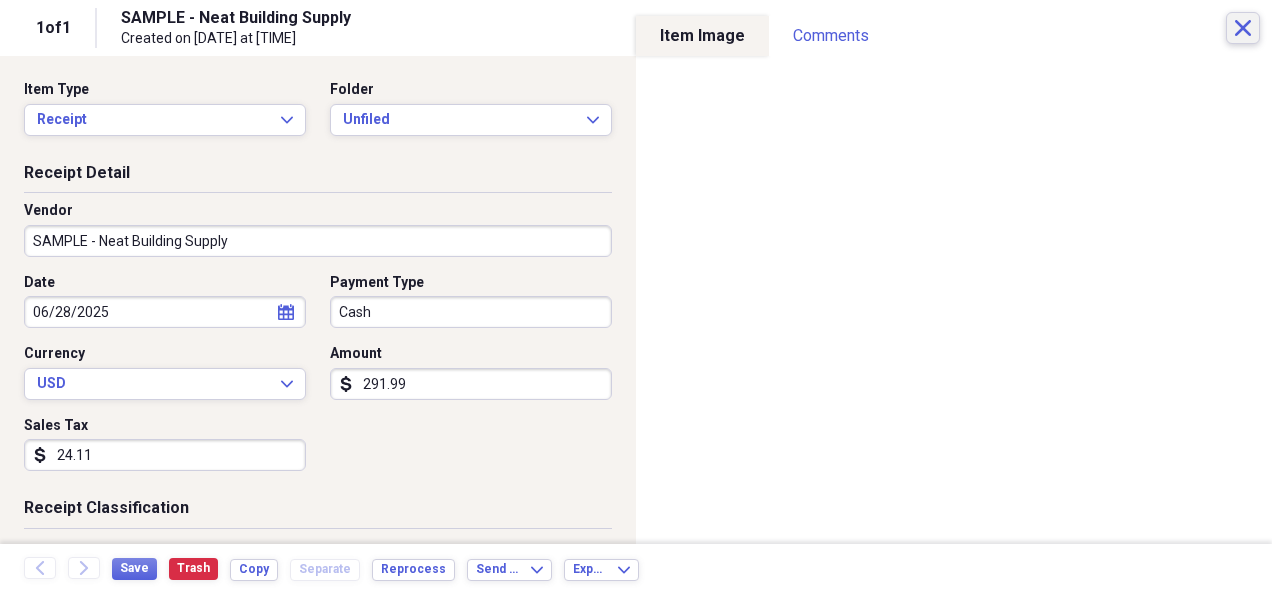 drag, startPoint x: 1266, startPoint y: 24, endPoint x: 1238, endPoint y: 26, distance: 28.071337 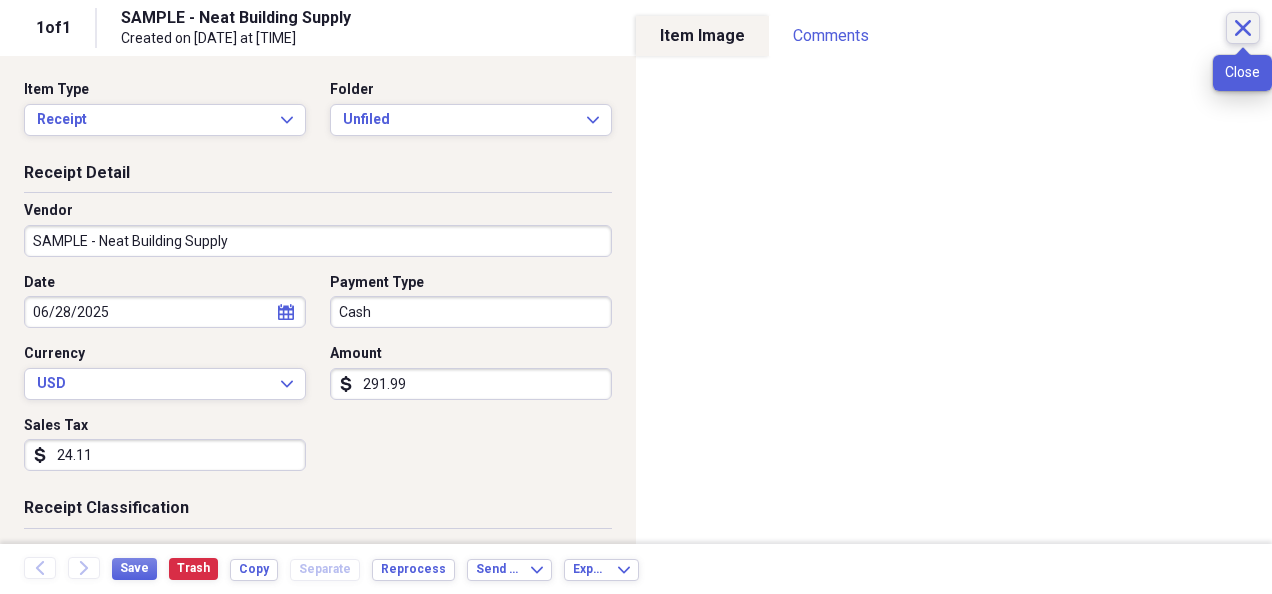 click on "Close" 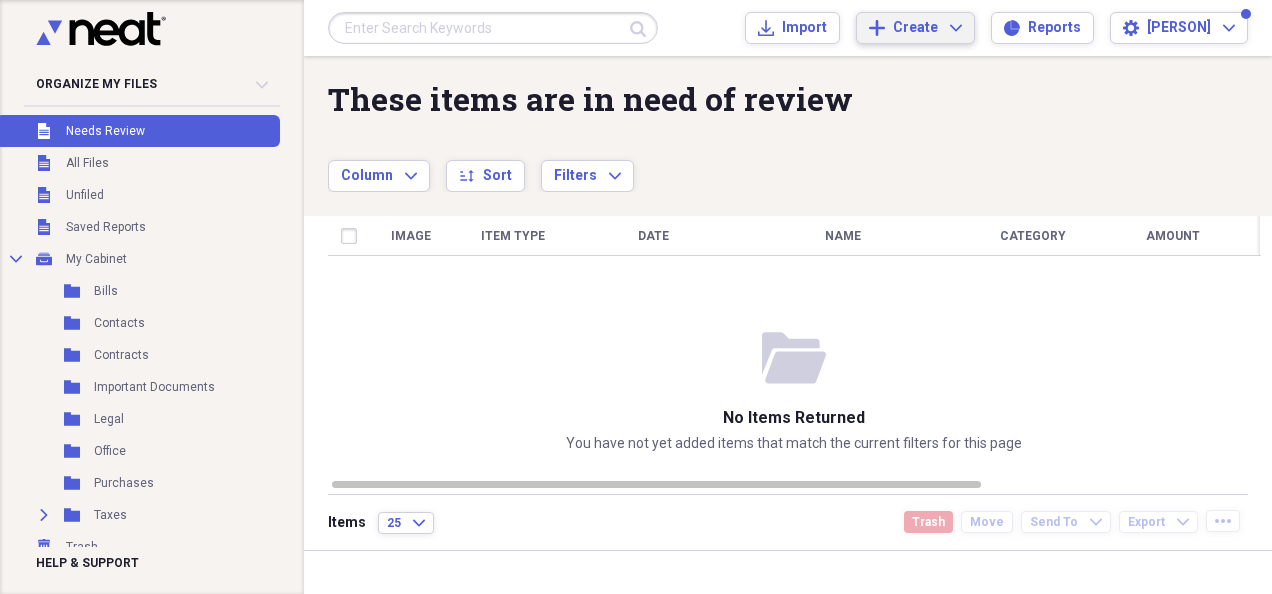 click on "Create" at bounding box center (915, 28) 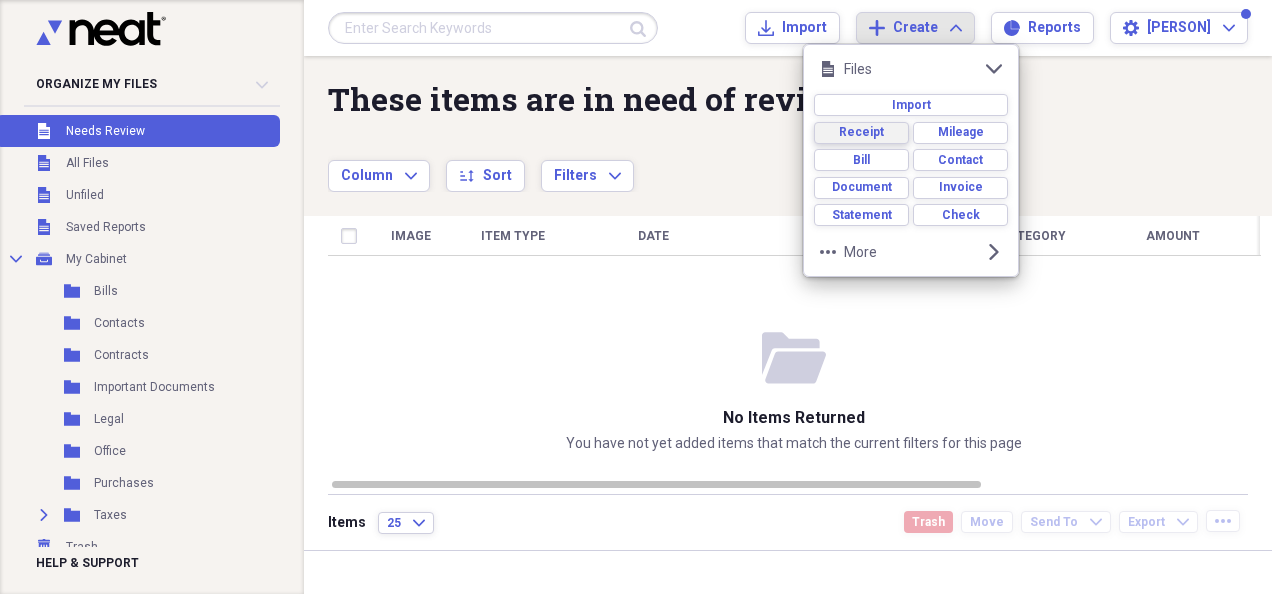 click on "Receipt" at bounding box center (861, 132) 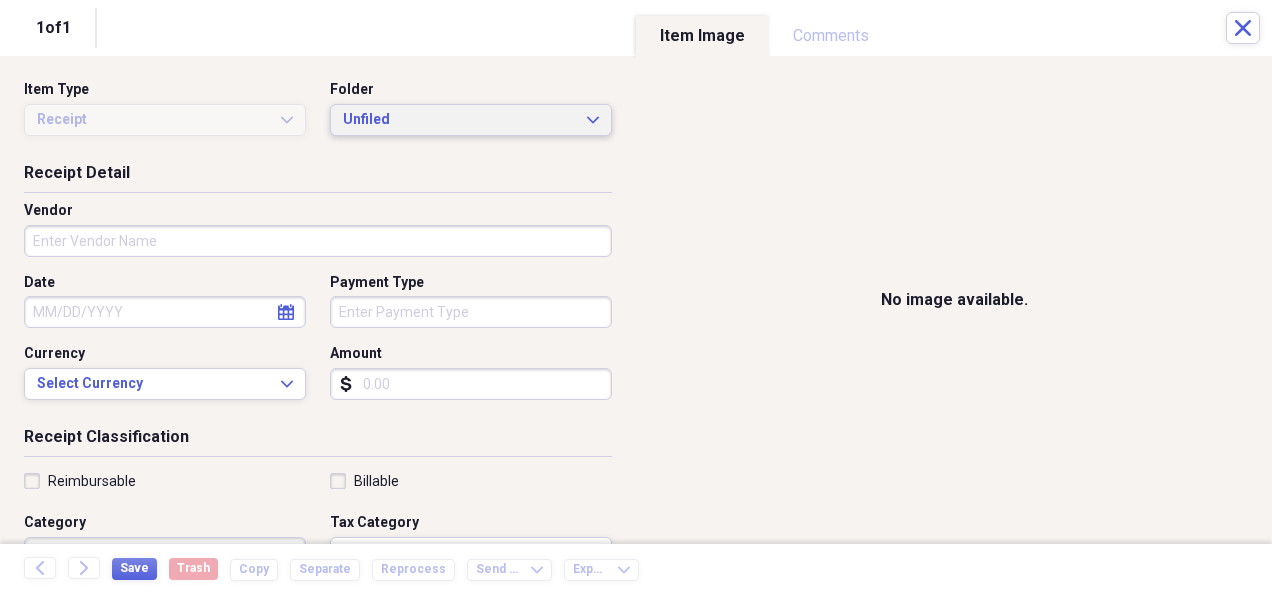 click on "Unfiled" at bounding box center (459, 120) 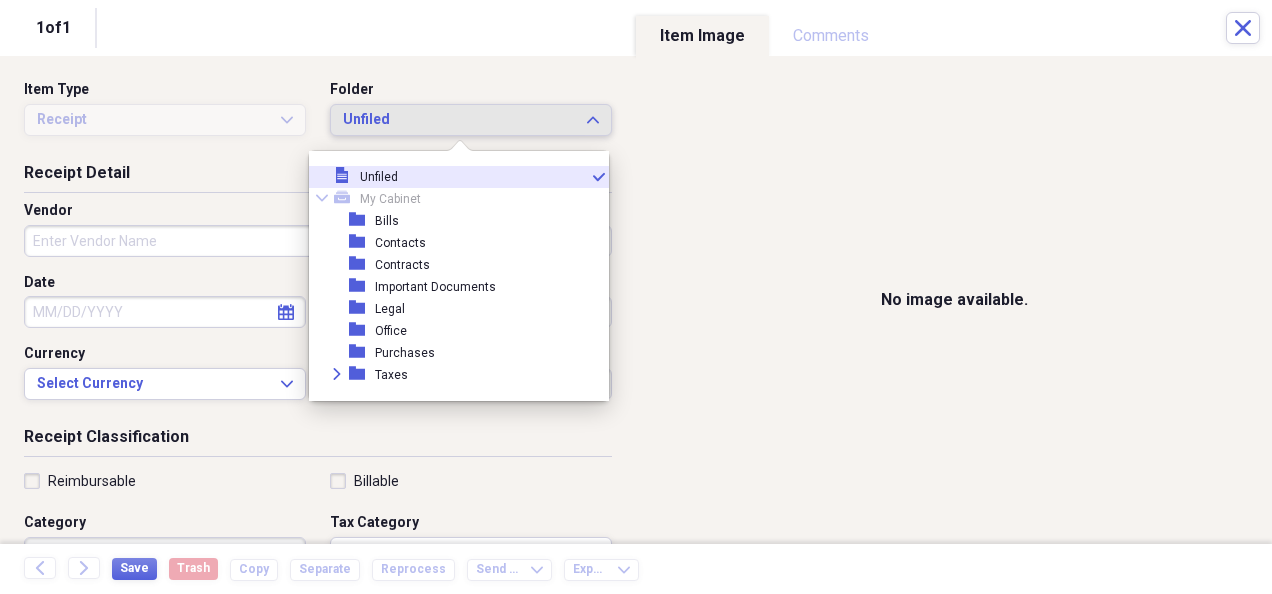 click on "Unfiled" at bounding box center (459, 120) 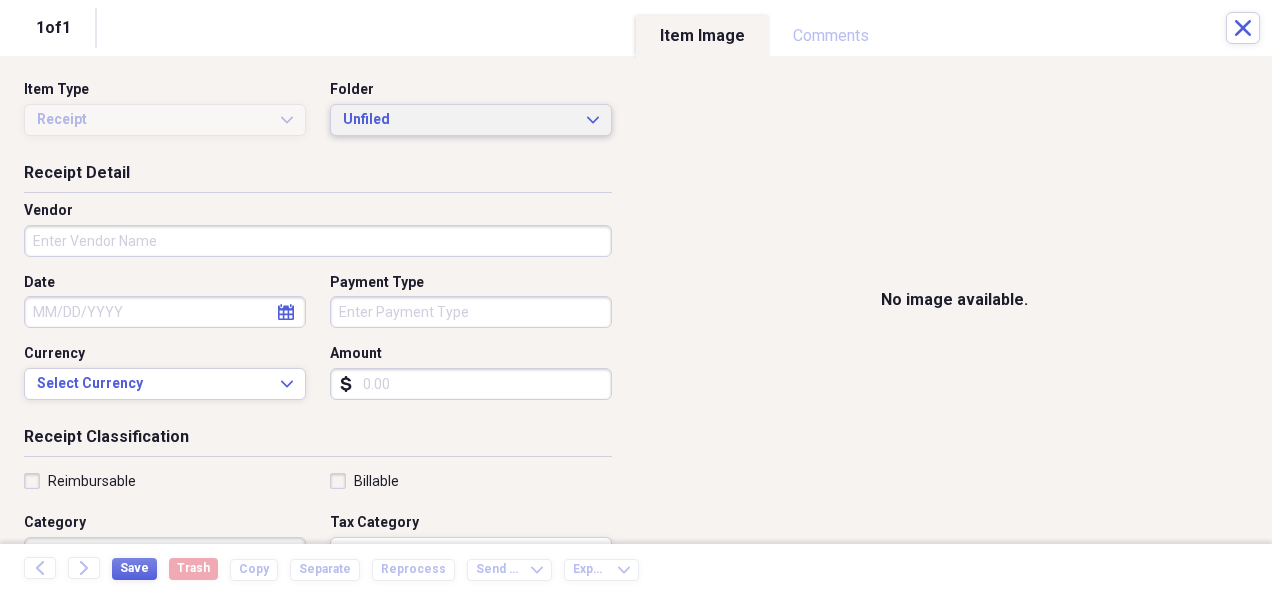 click on "Unfiled" at bounding box center [459, 120] 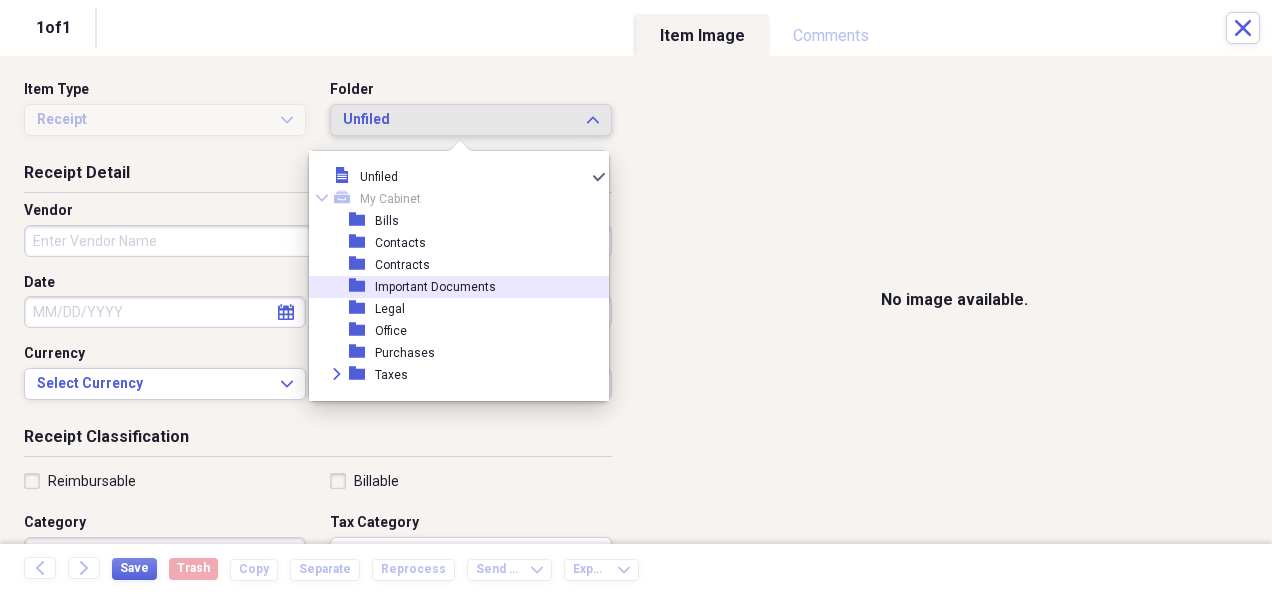 click on "Unfiled" at bounding box center [459, 120] 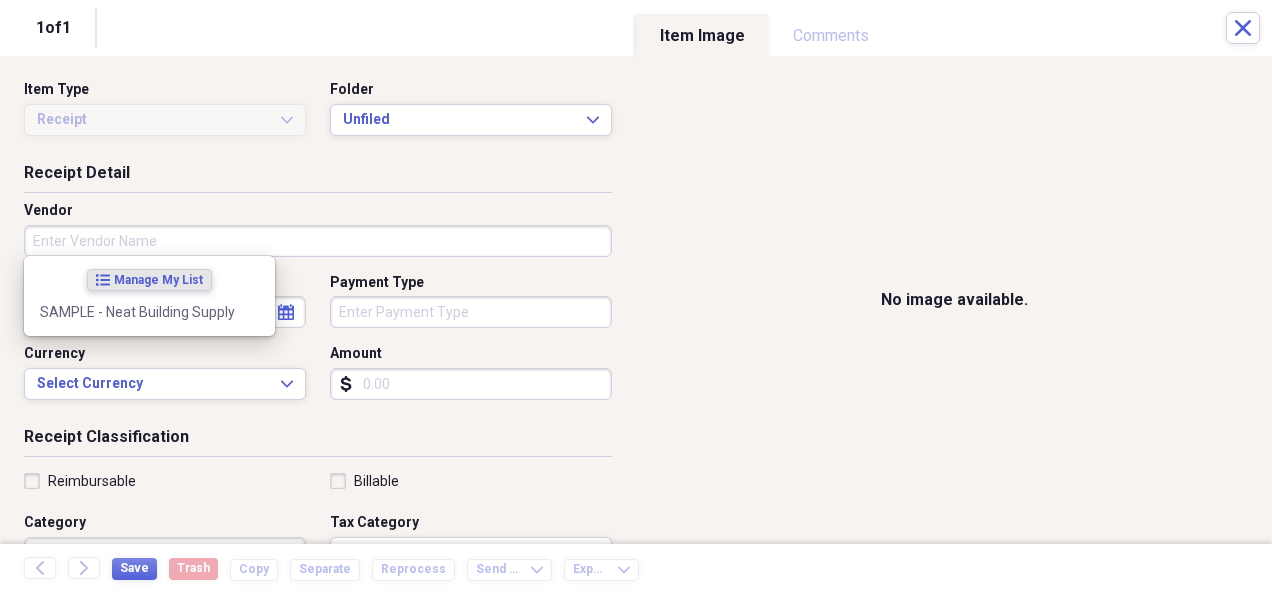 click on "Vendor" at bounding box center [318, 241] 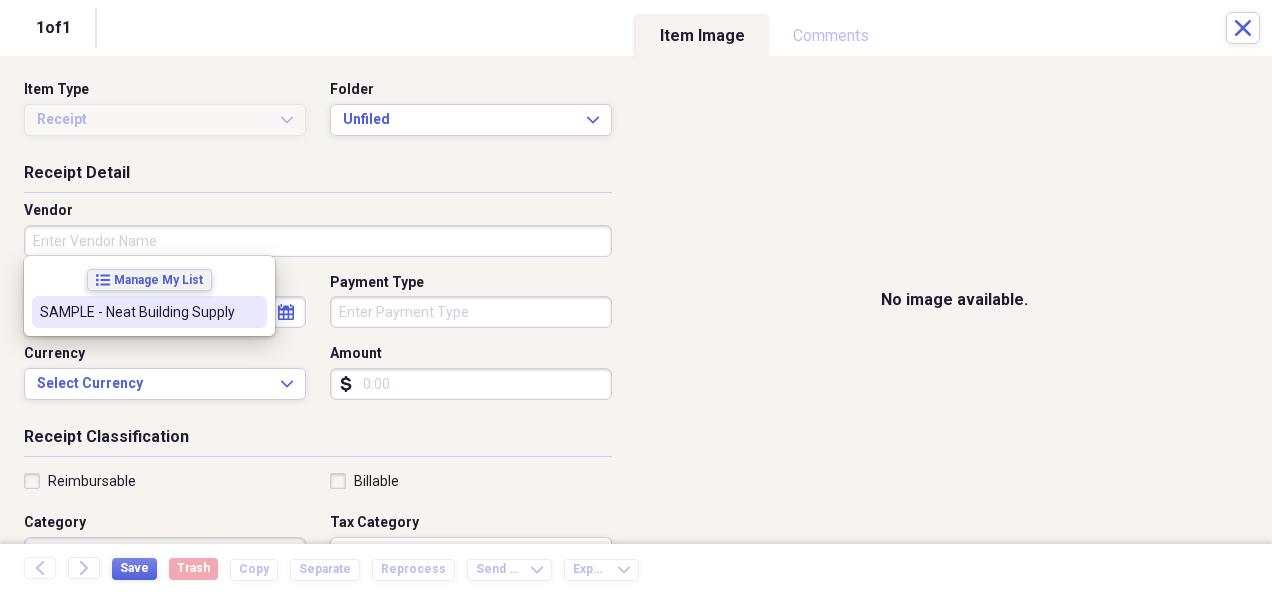 click on "Manage My List" at bounding box center (158, 280) 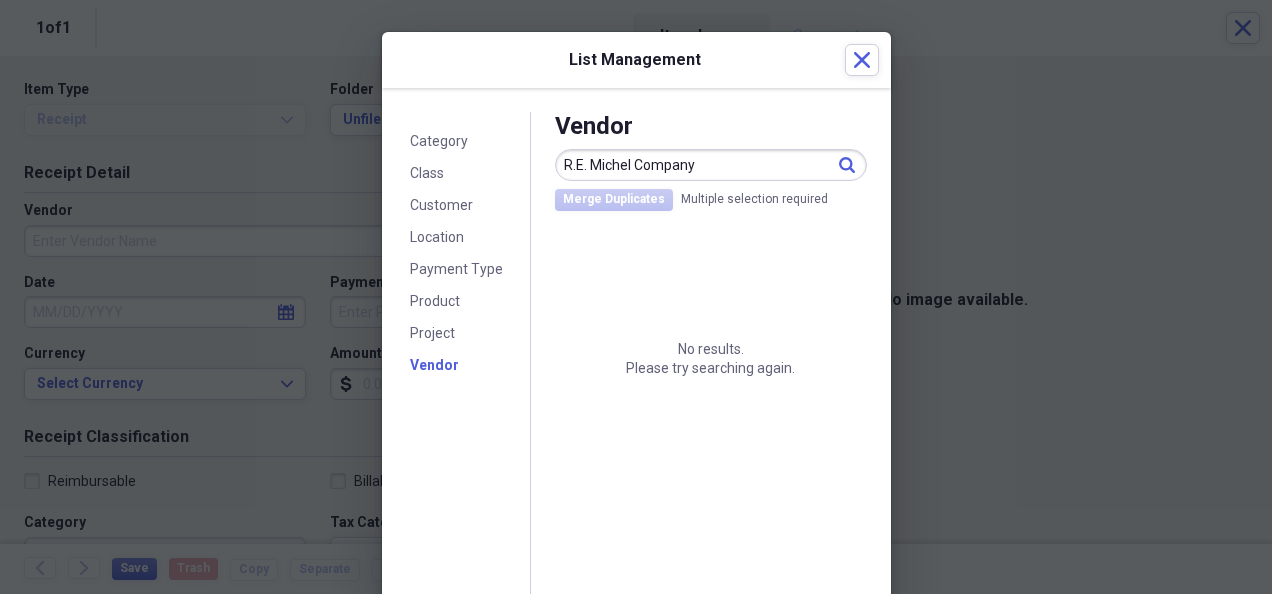 type on "R.E. Michel Company" 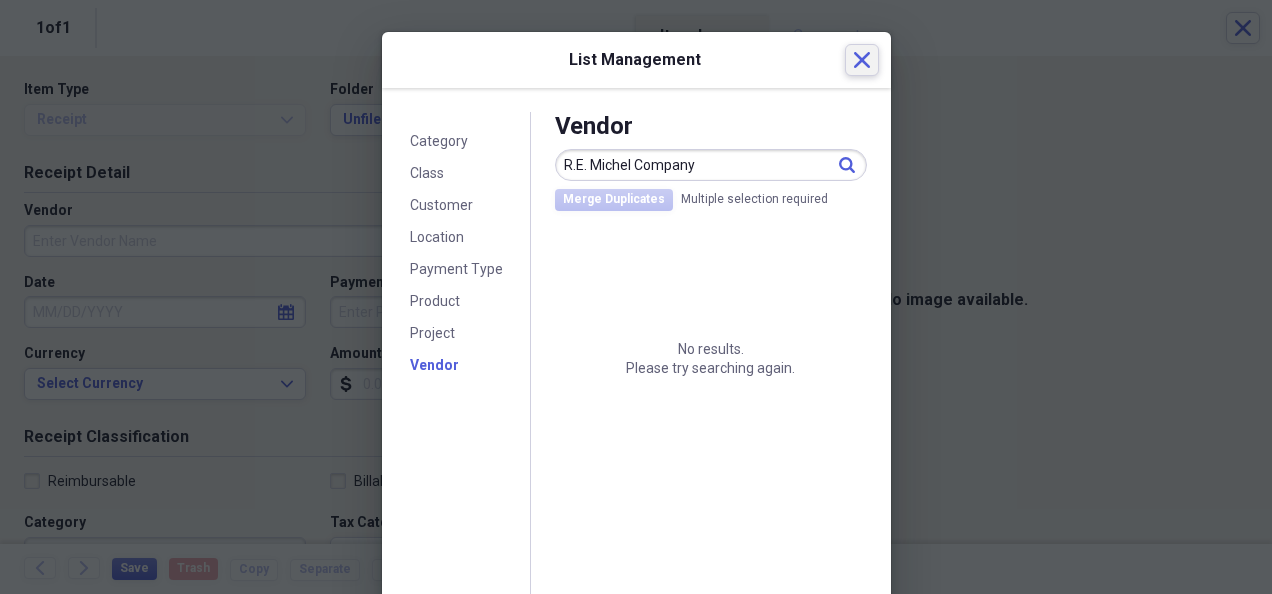 click on "Close" at bounding box center (862, 60) 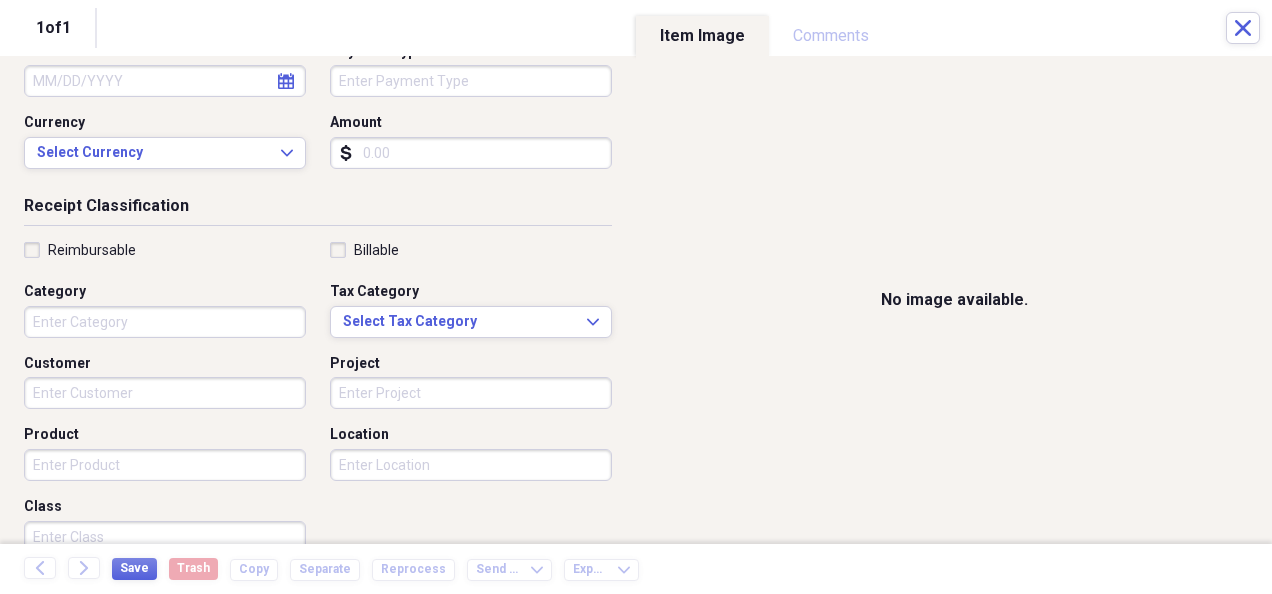 scroll, scrollTop: 200, scrollLeft: 0, axis: vertical 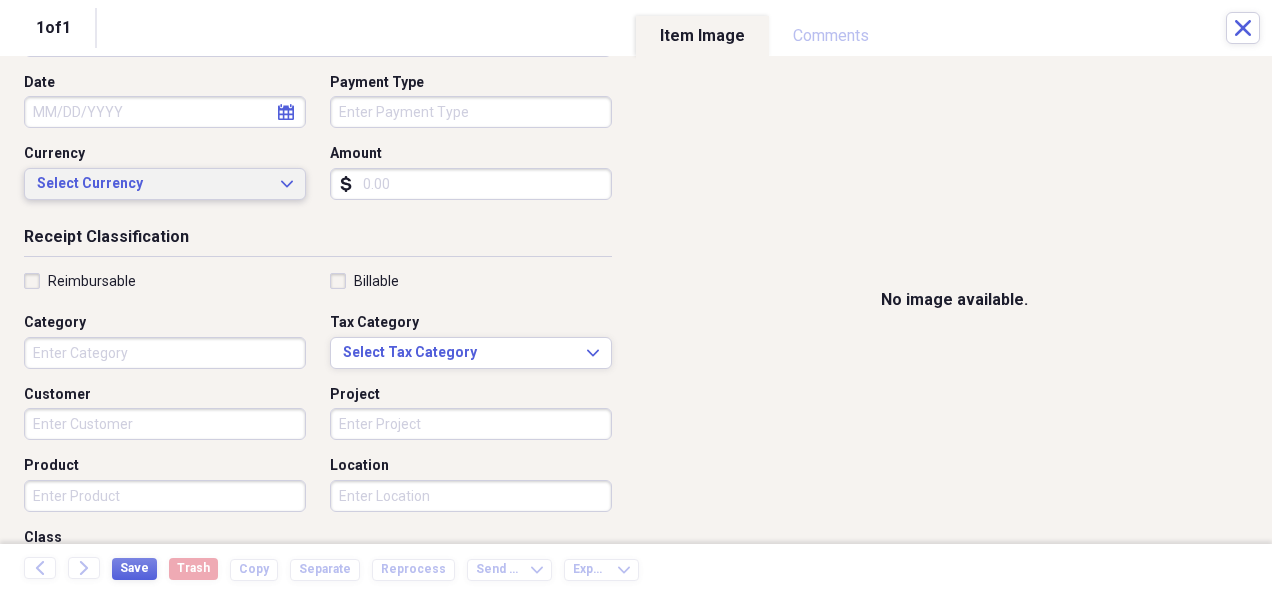 click on "Select Currency" at bounding box center [153, 184] 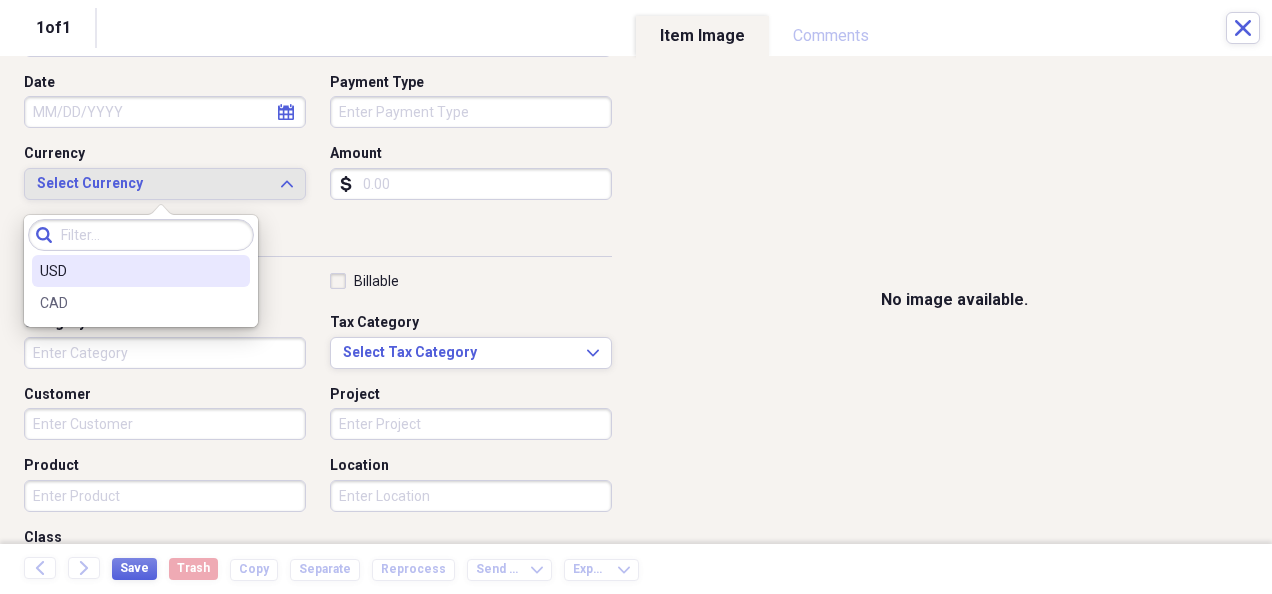 click on "USD" at bounding box center [141, 271] 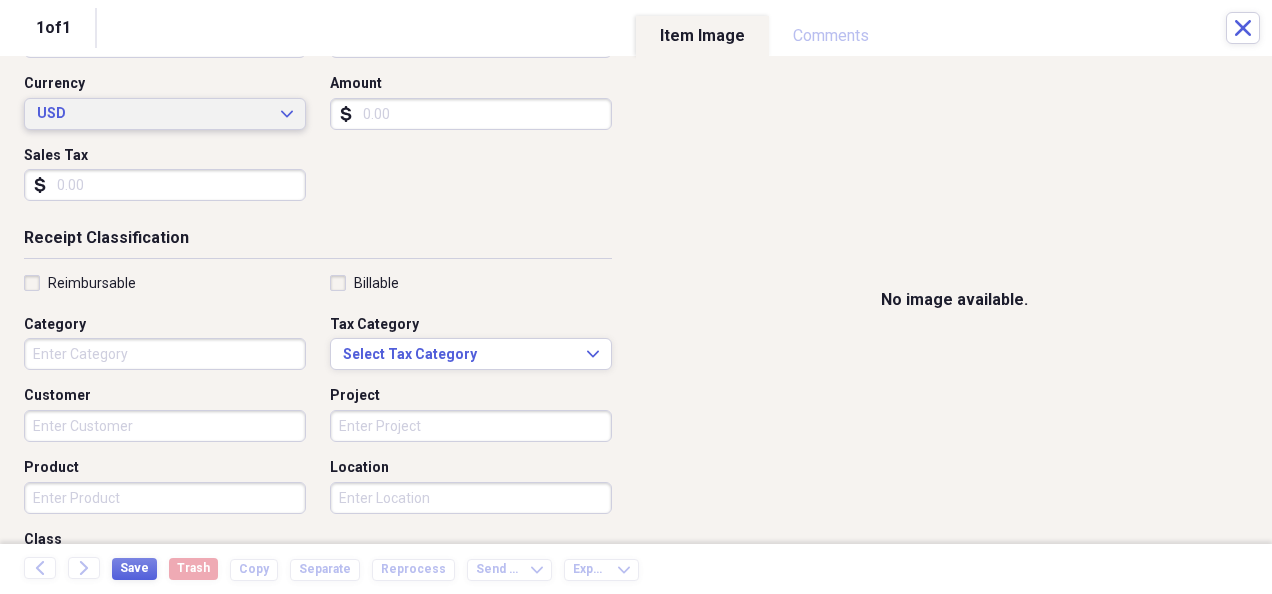scroll, scrollTop: 300, scrollLeft: 0, axis: vertical 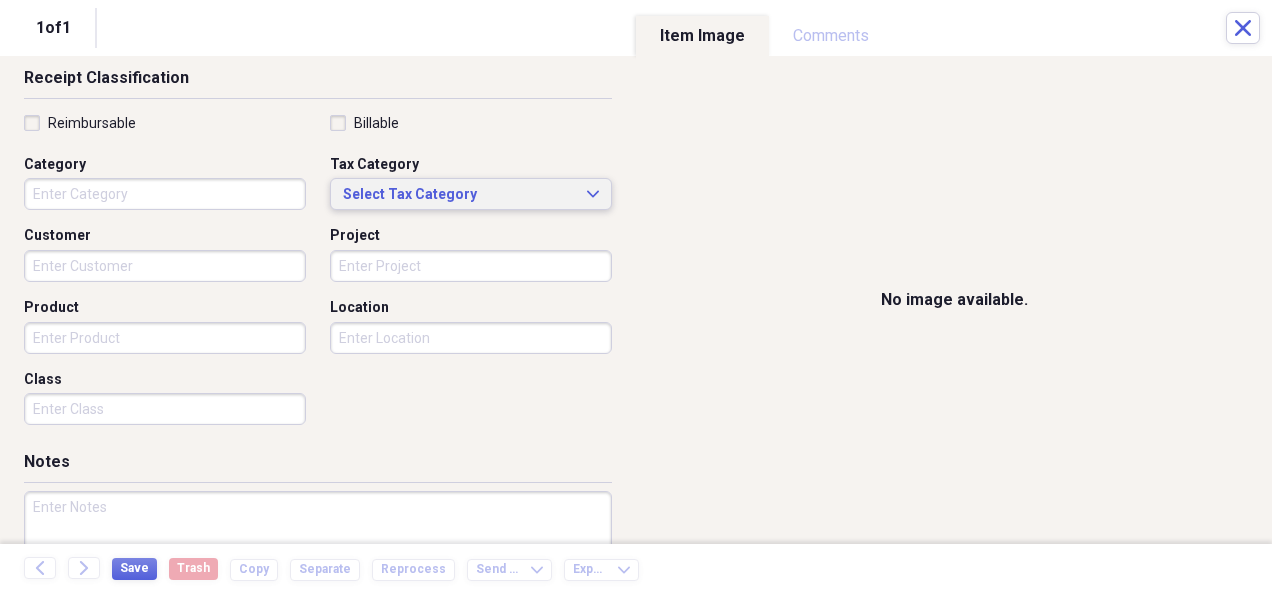 click on "Select Tax Category" at bounding box center (459, 195) 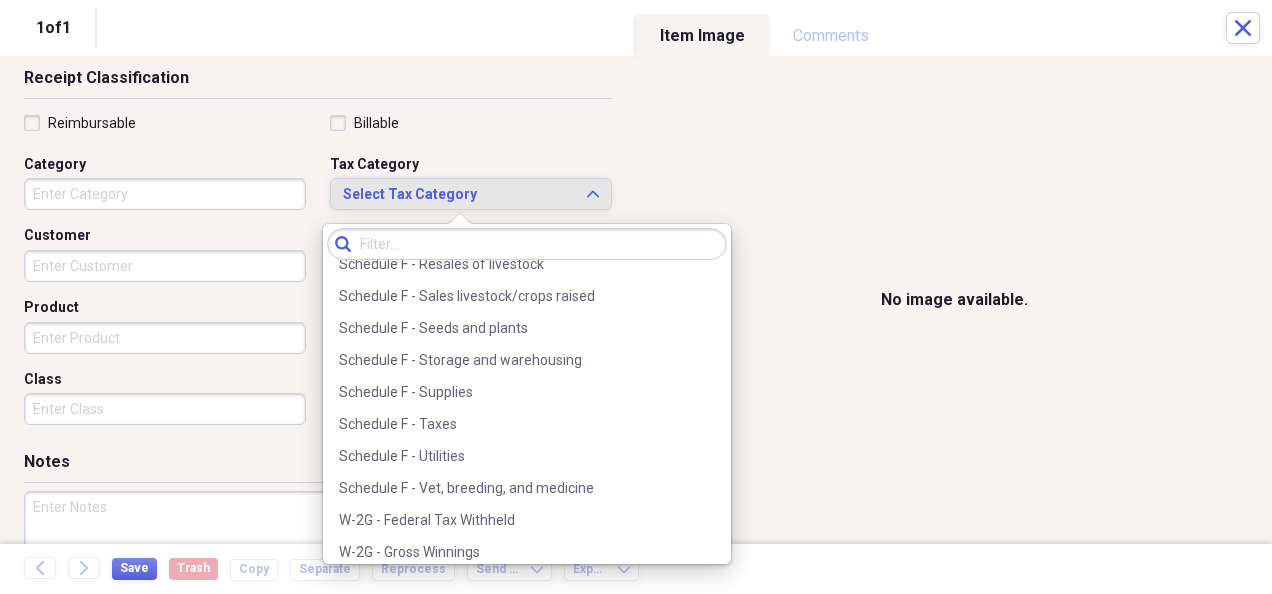 scroll, scrollTop: 6044, scrollLeft: 0, axis: vertical 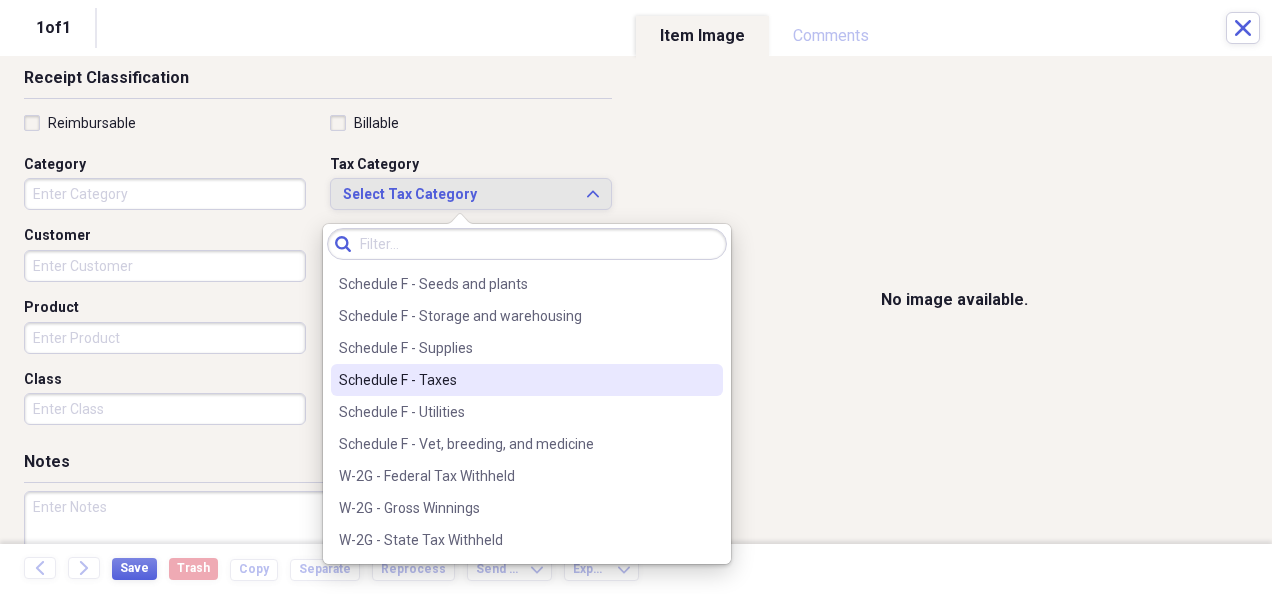 click on "Schedule F - Taxes" at bounding box center (515, 380) 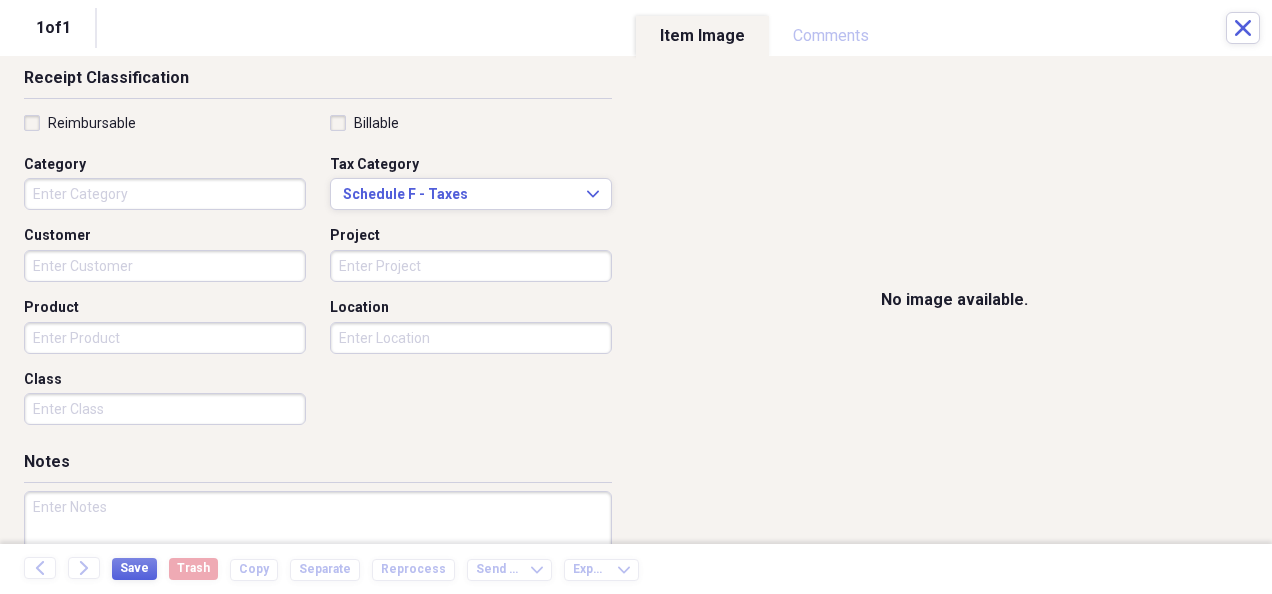 click on "Category" at bounding box center (171, 183) 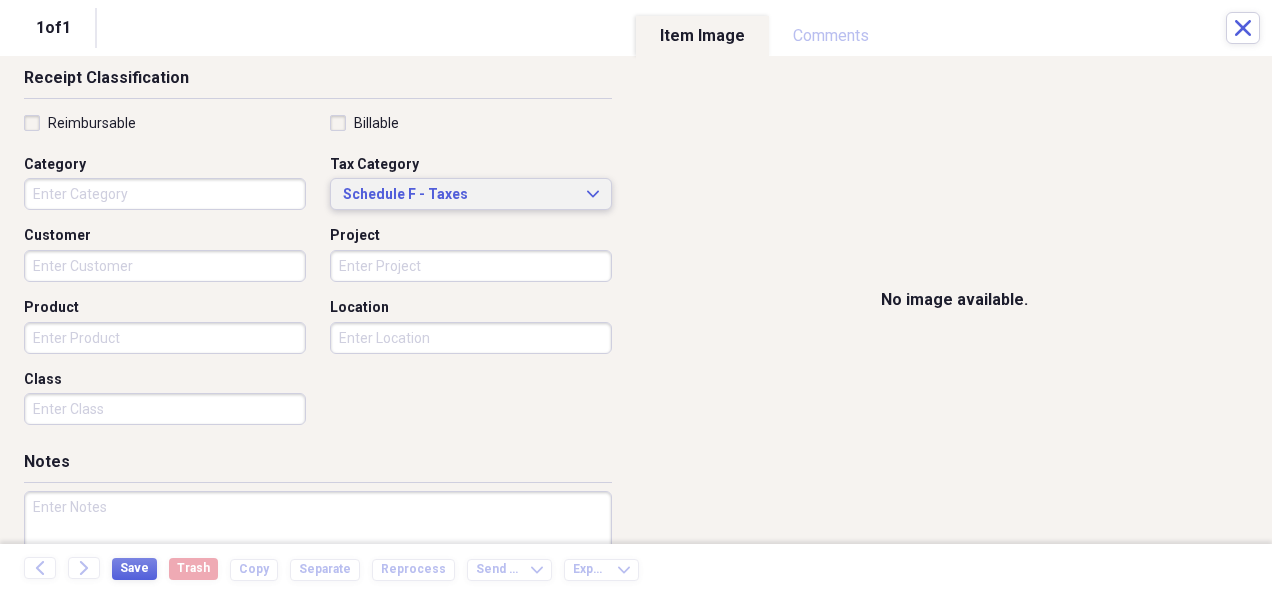 click on "Schedule F - Taxes Expand" at bounding box center (471, 194) 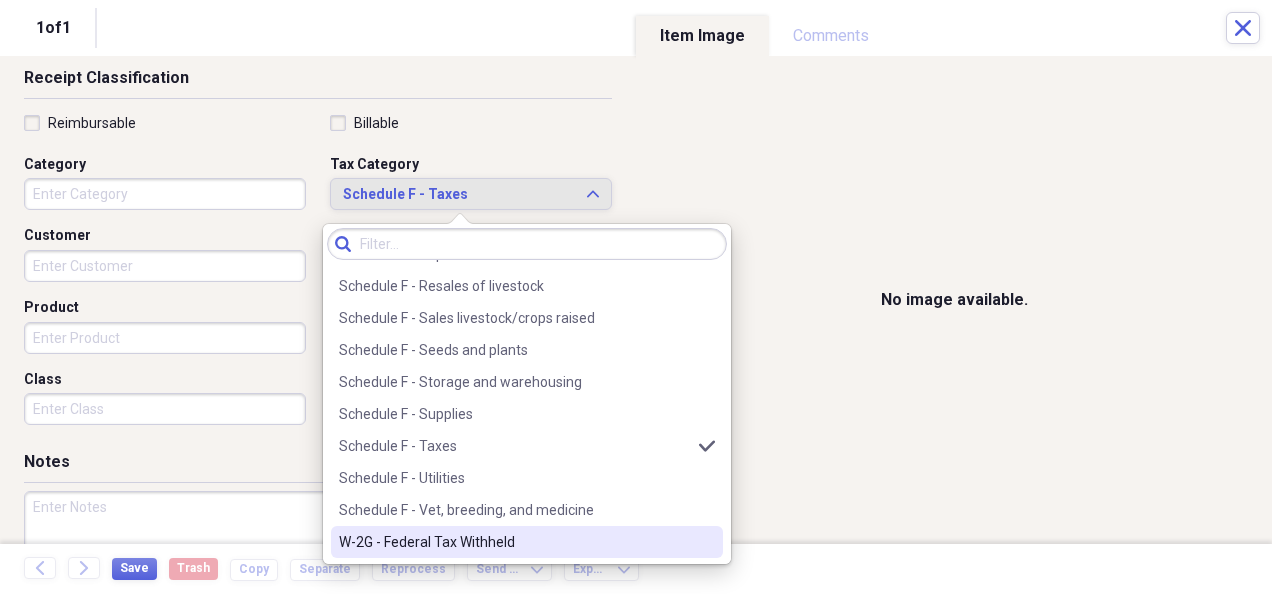 scroll, scrollTop: 6044, scrollLeft: 0, axis: vertical 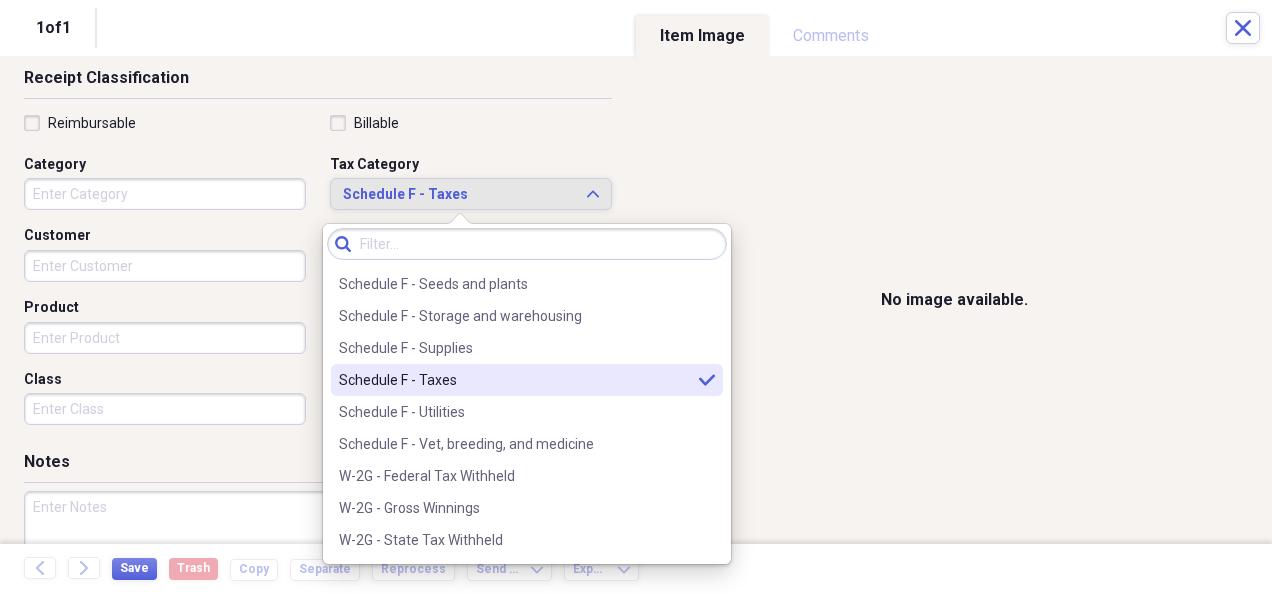 click on "selected" 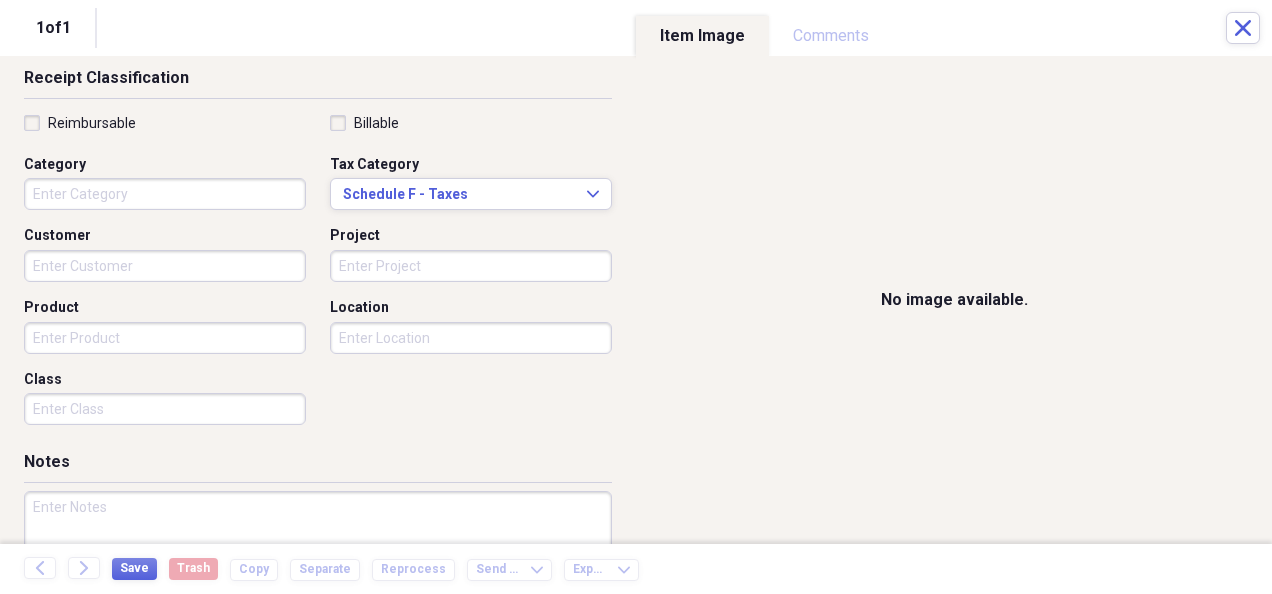 click on "Reimbursable Billable Category Tax Category Schedule F - Taxes Expand Customer Project Product Location Class" at bounding box center [318, 274] 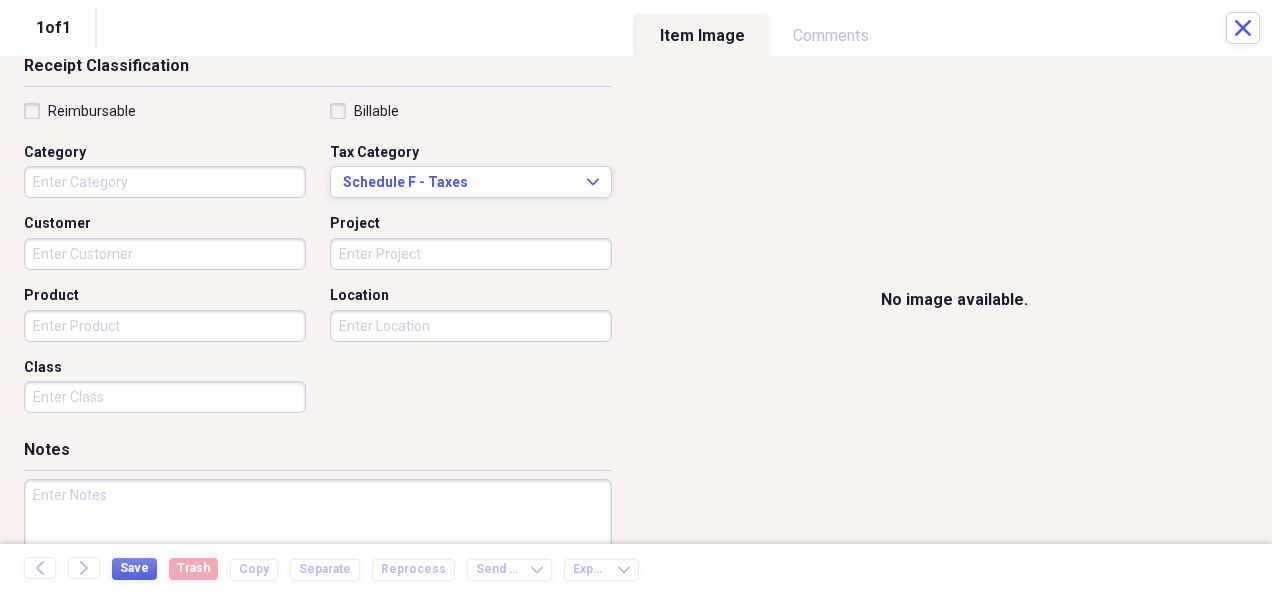 scroll, scrollTop: 530, scrollLeft: 0, axis: vertical 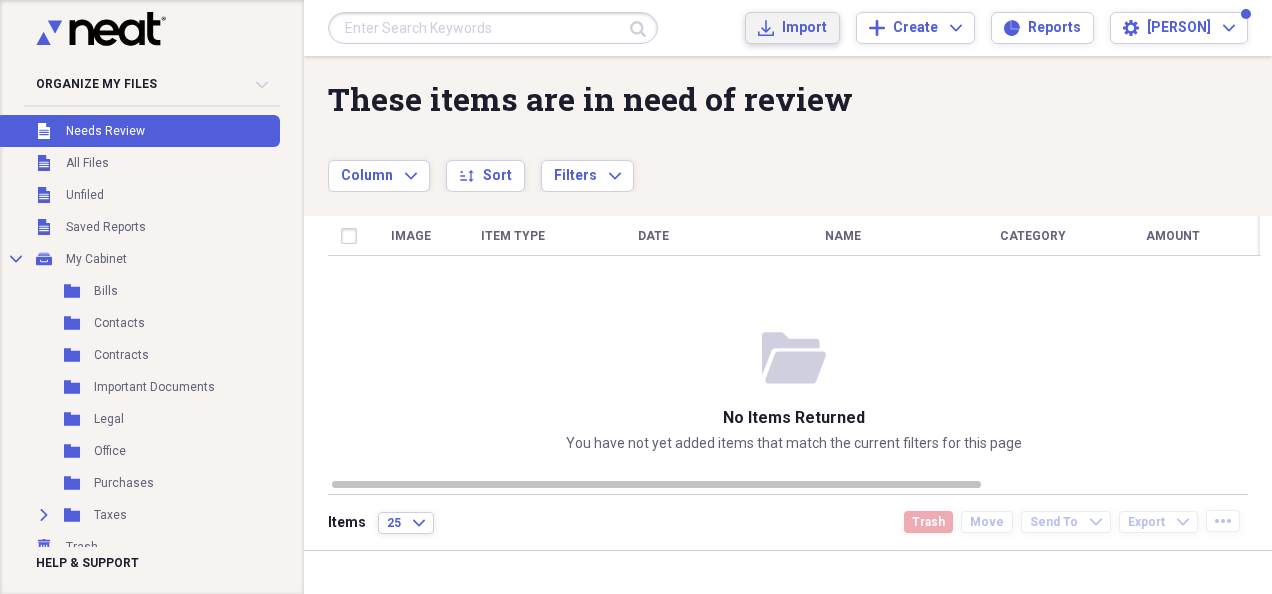click on "Import" at bounding box center (804, 28) 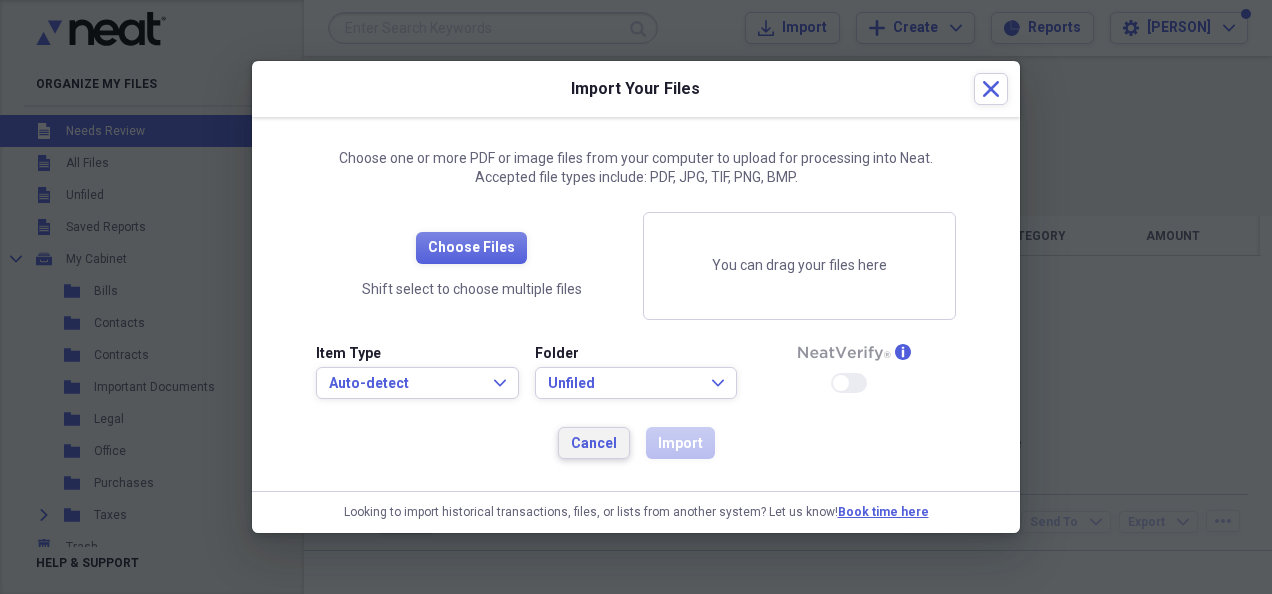 drag, startPoint x: 621, startPoint y: 444, endPoint x: 610, endPoint y: 444, distance: 11 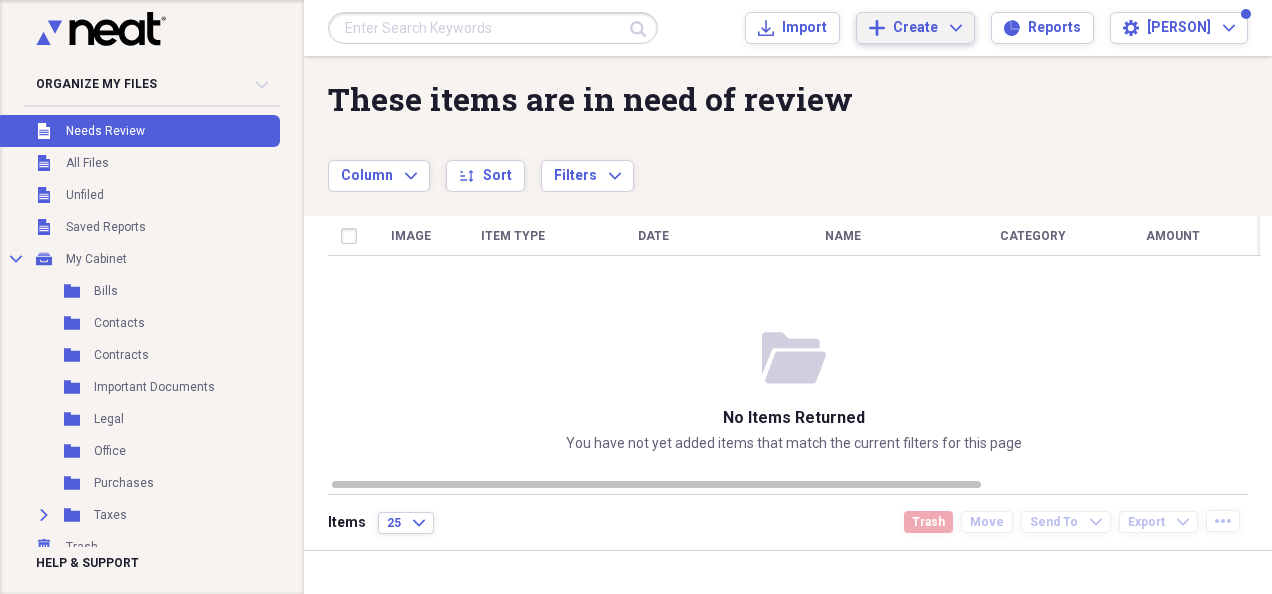 click on "Create" at bounding box center [915, 28] 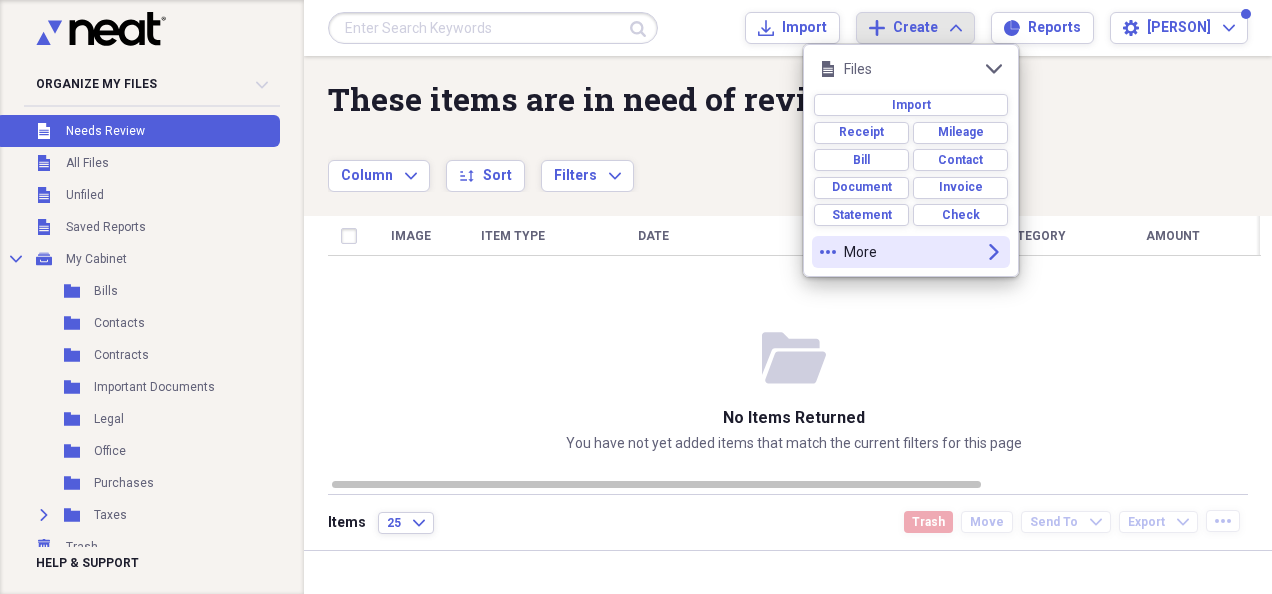 click on "more More expand" at bounding box center [911, 252] 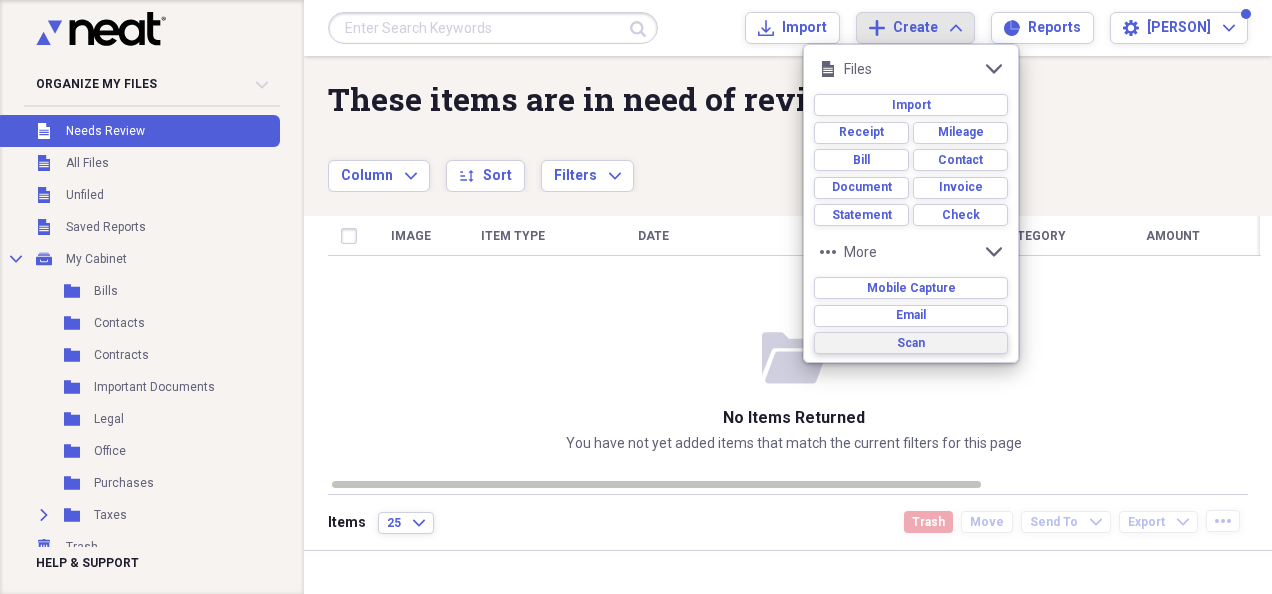click on "Scan" at bounding box center [911, 343] 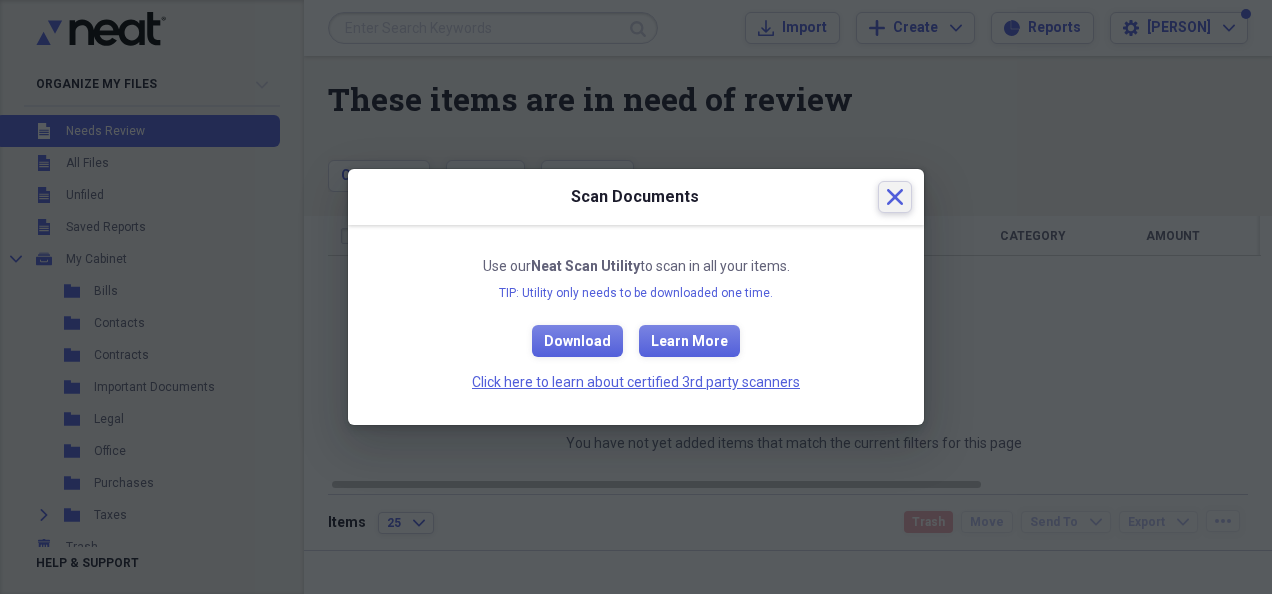click on "Close" 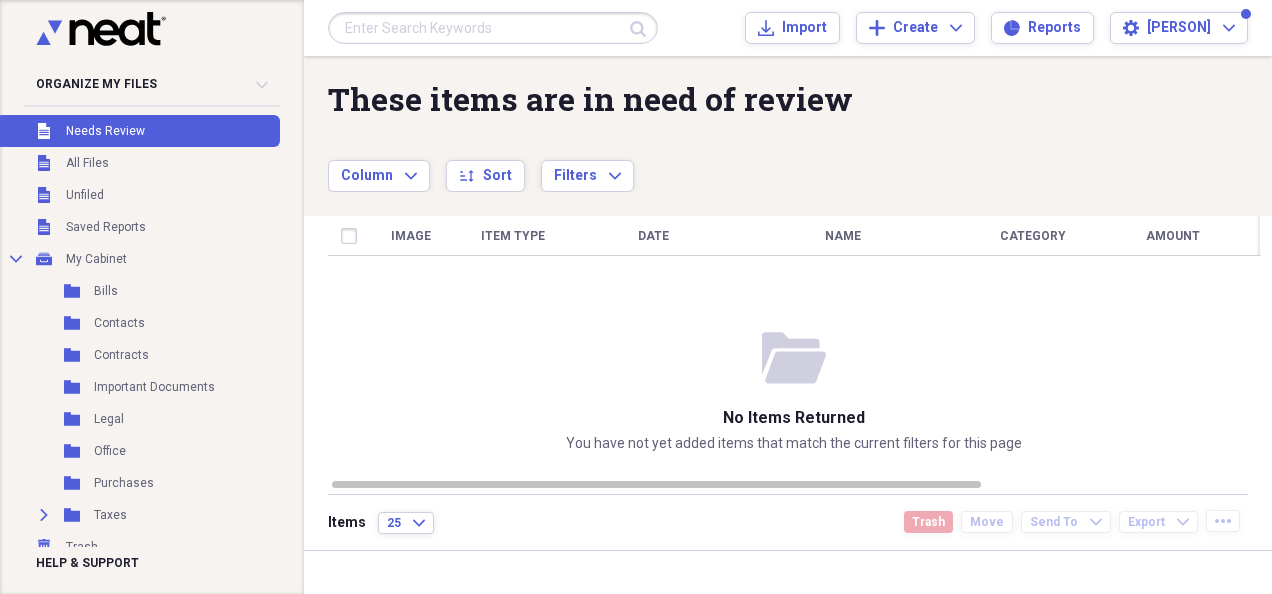 click on "Collapse" 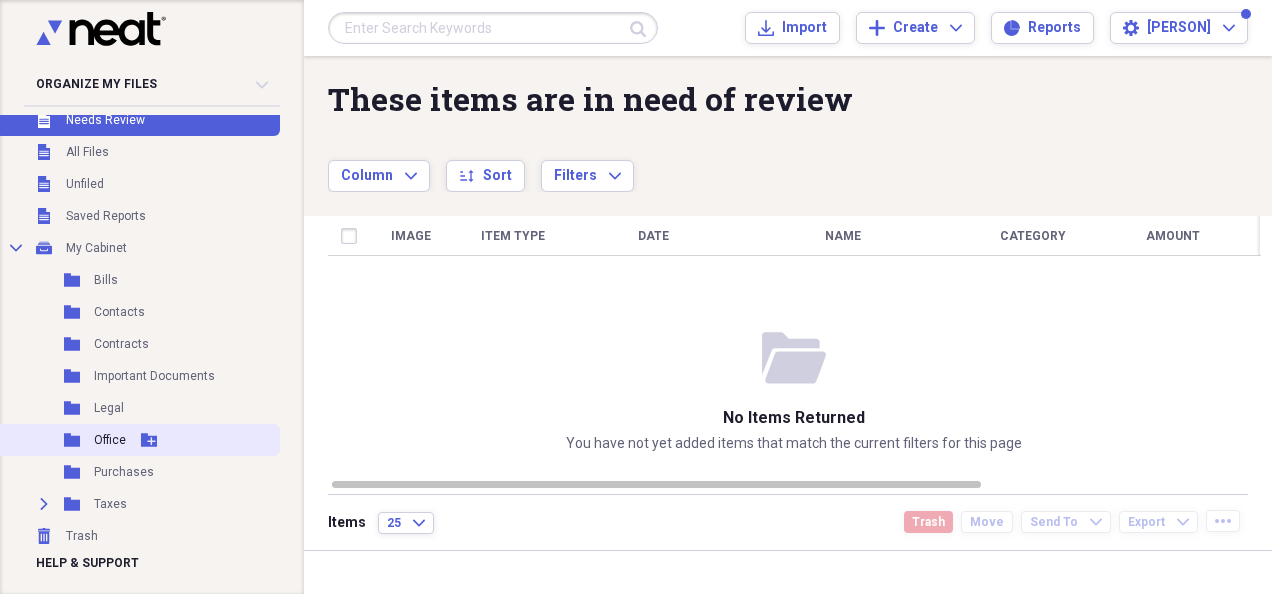 scroll, scrollTop: 14, scrollLeft: 0, axis: vertical 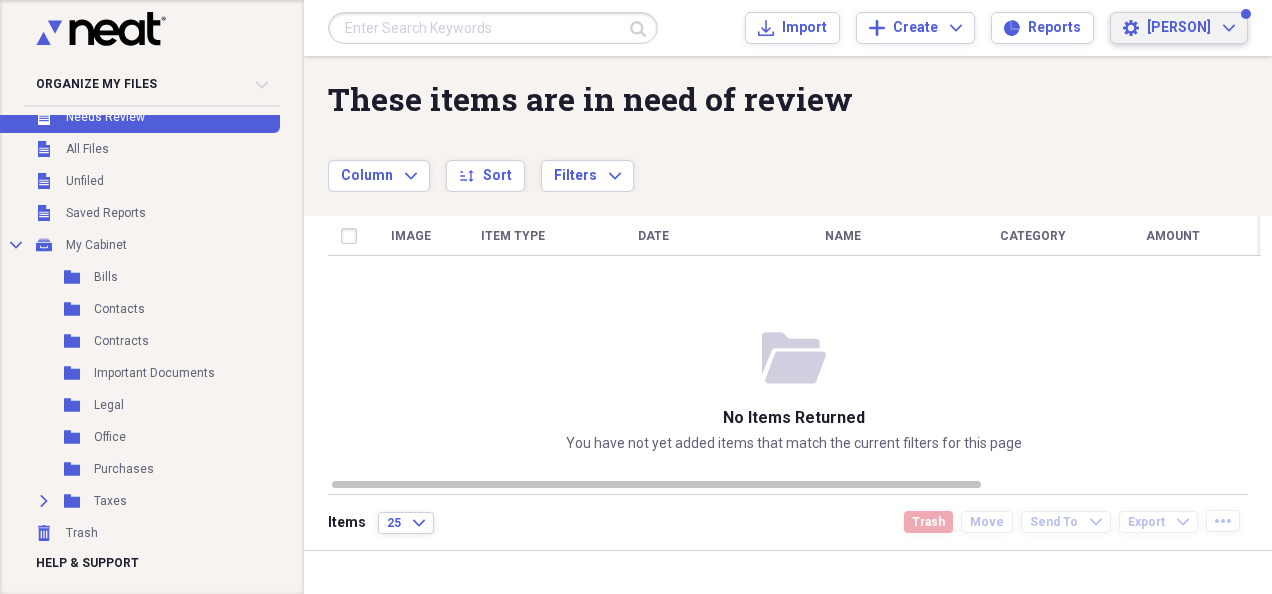 click on "[PERSON]" at bounding box center [1179, 28] 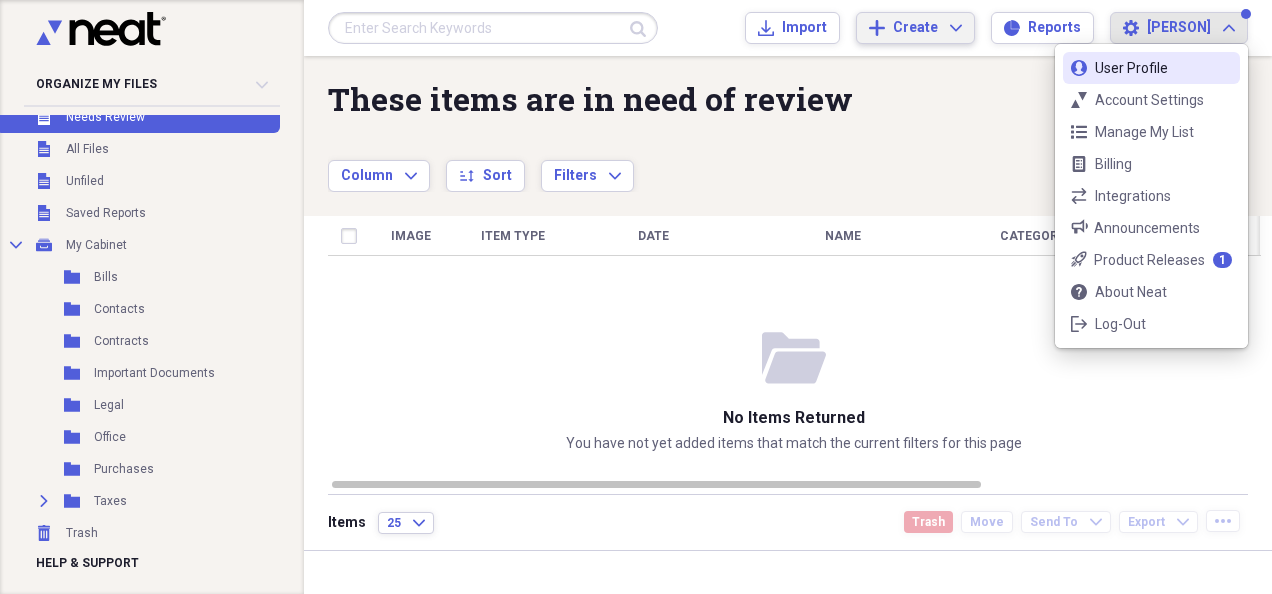 click on "Add" 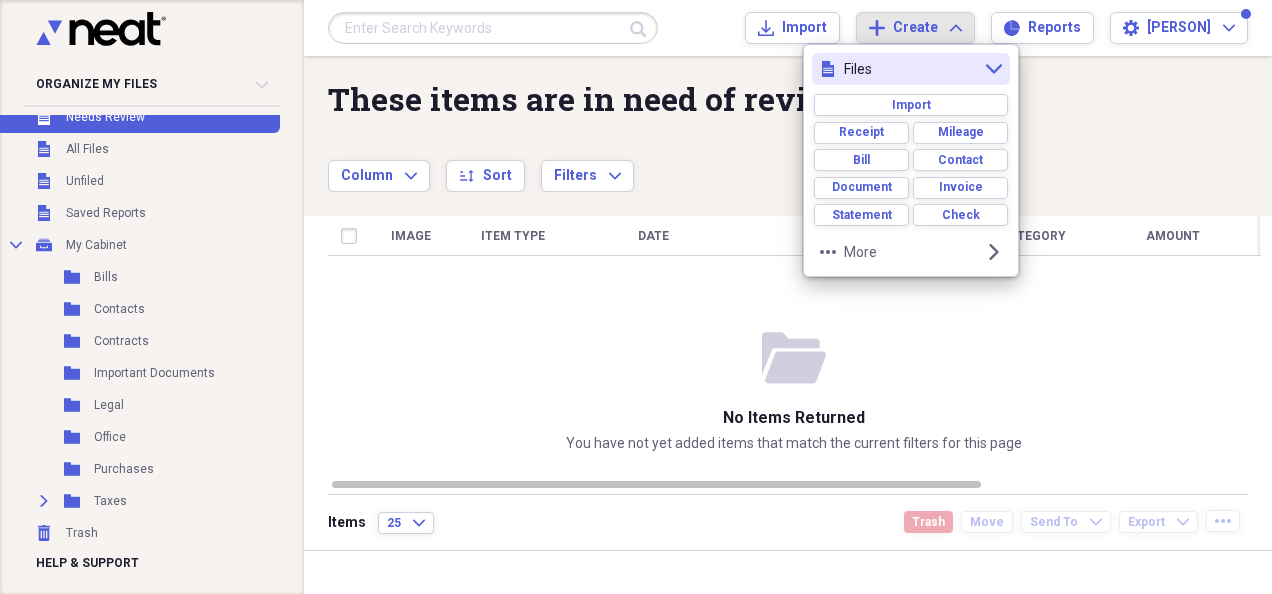 click on "collapse" 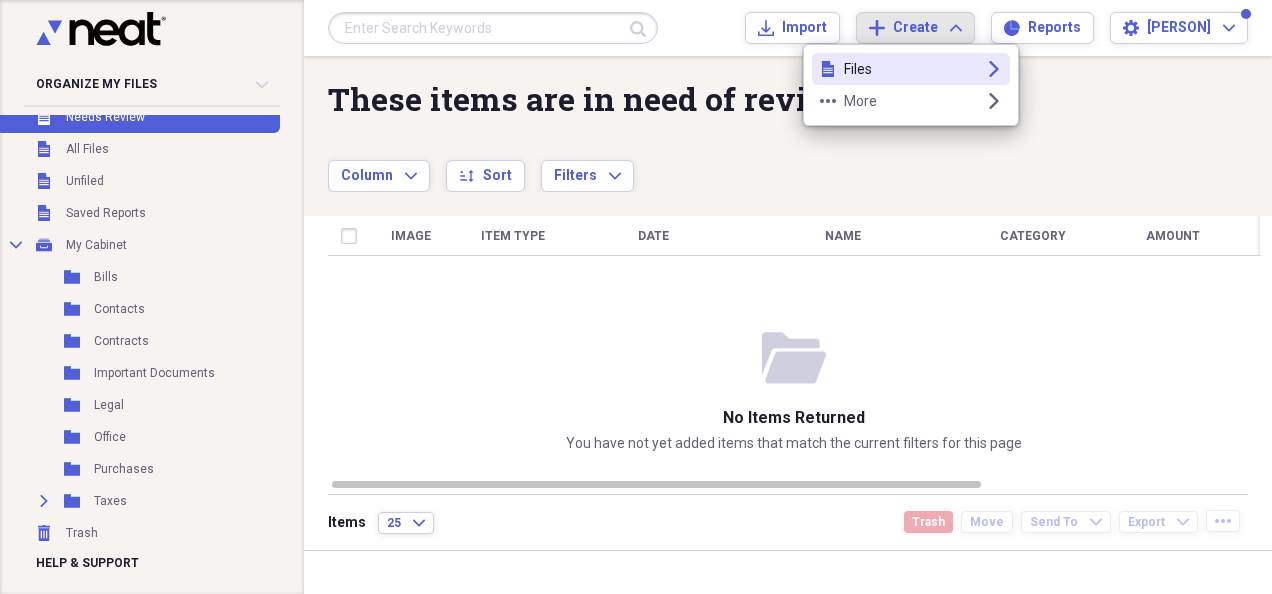 click on "expand" 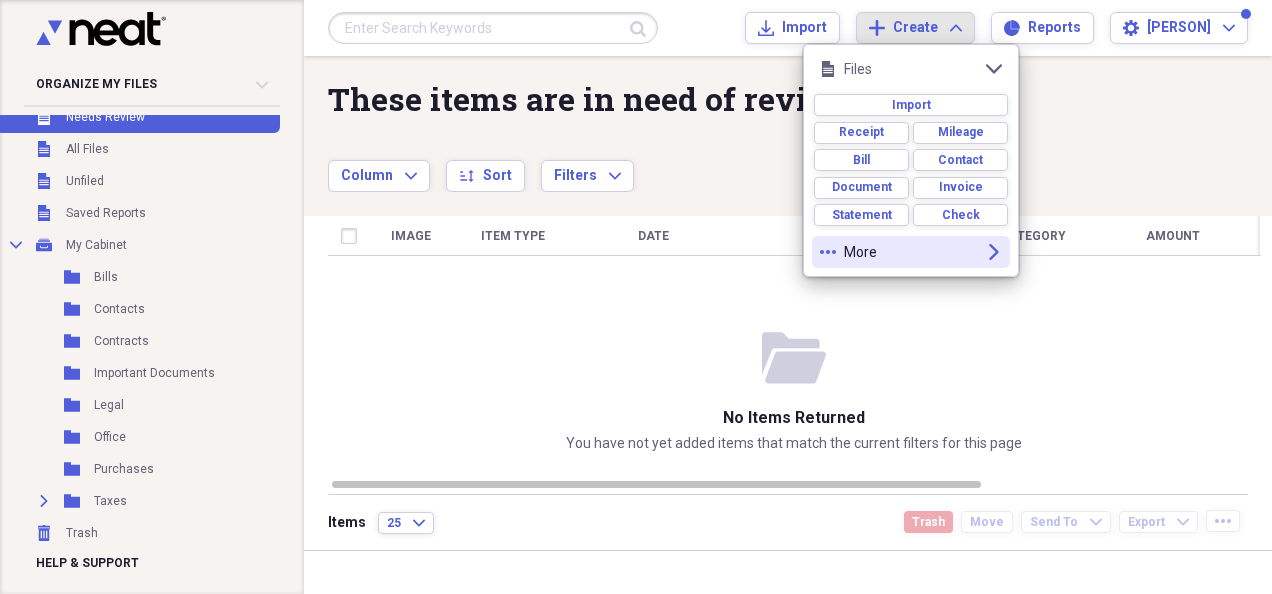 click on "more More expand" at bounding box center [911, 252] 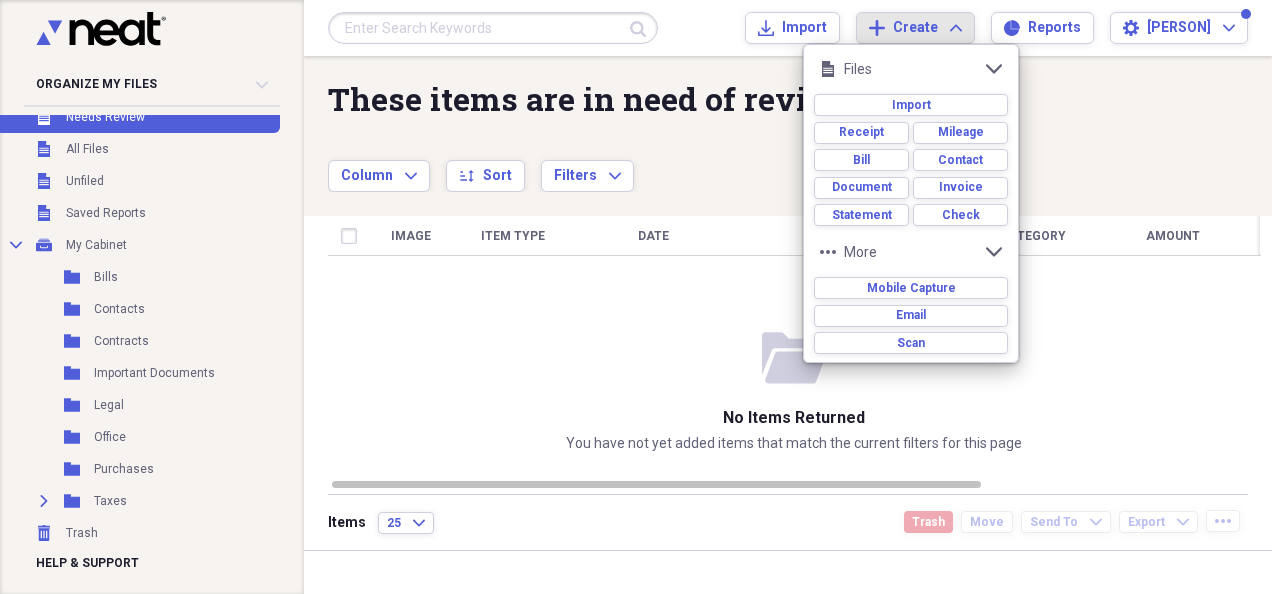 click on "Scan" at bounding box center [911, 341] 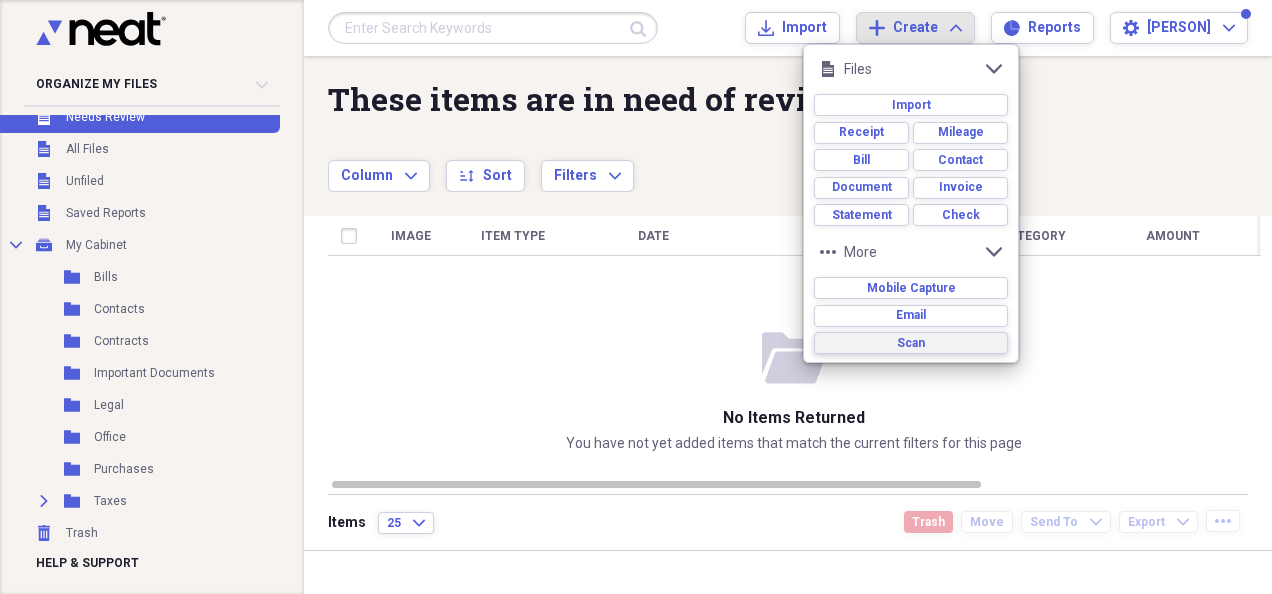 click on "Scan" at bounding box center (911, 343) 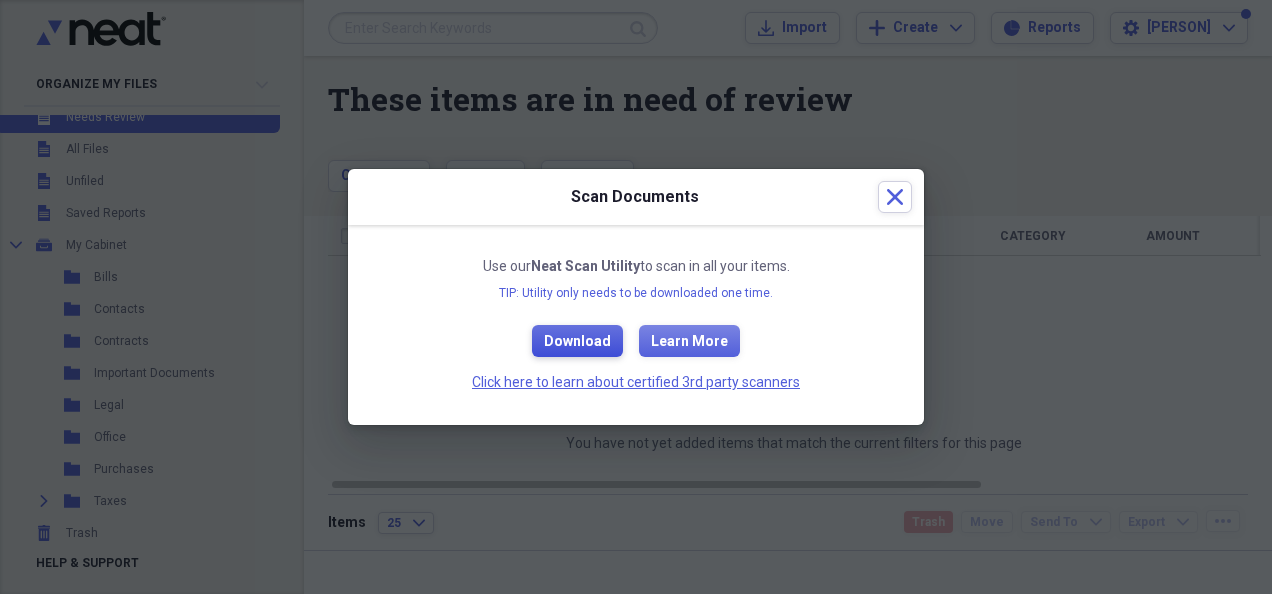 click on "Download" at bounding box center [577, 341] 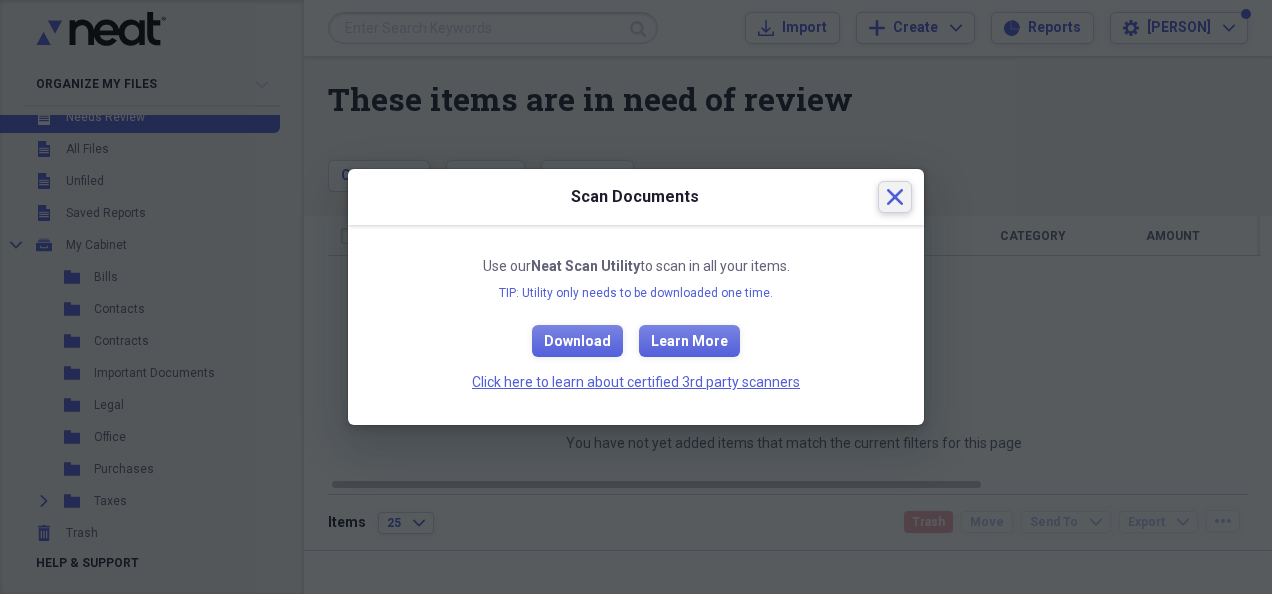 drag, startPoint x: 909, startPoint y: 193, endPoint x: 977, endPoint y: 105, distance: 111.21151 